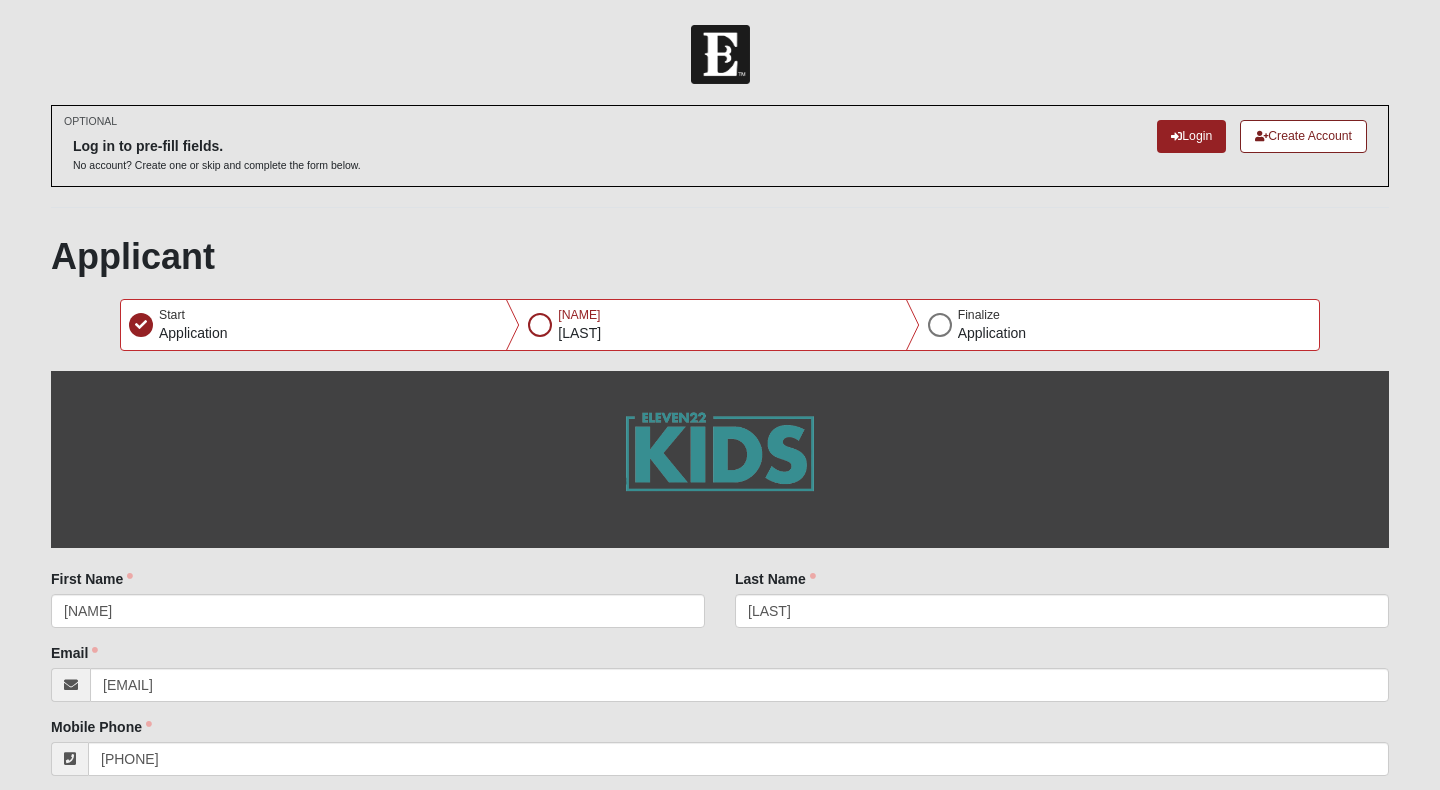 select on "10" 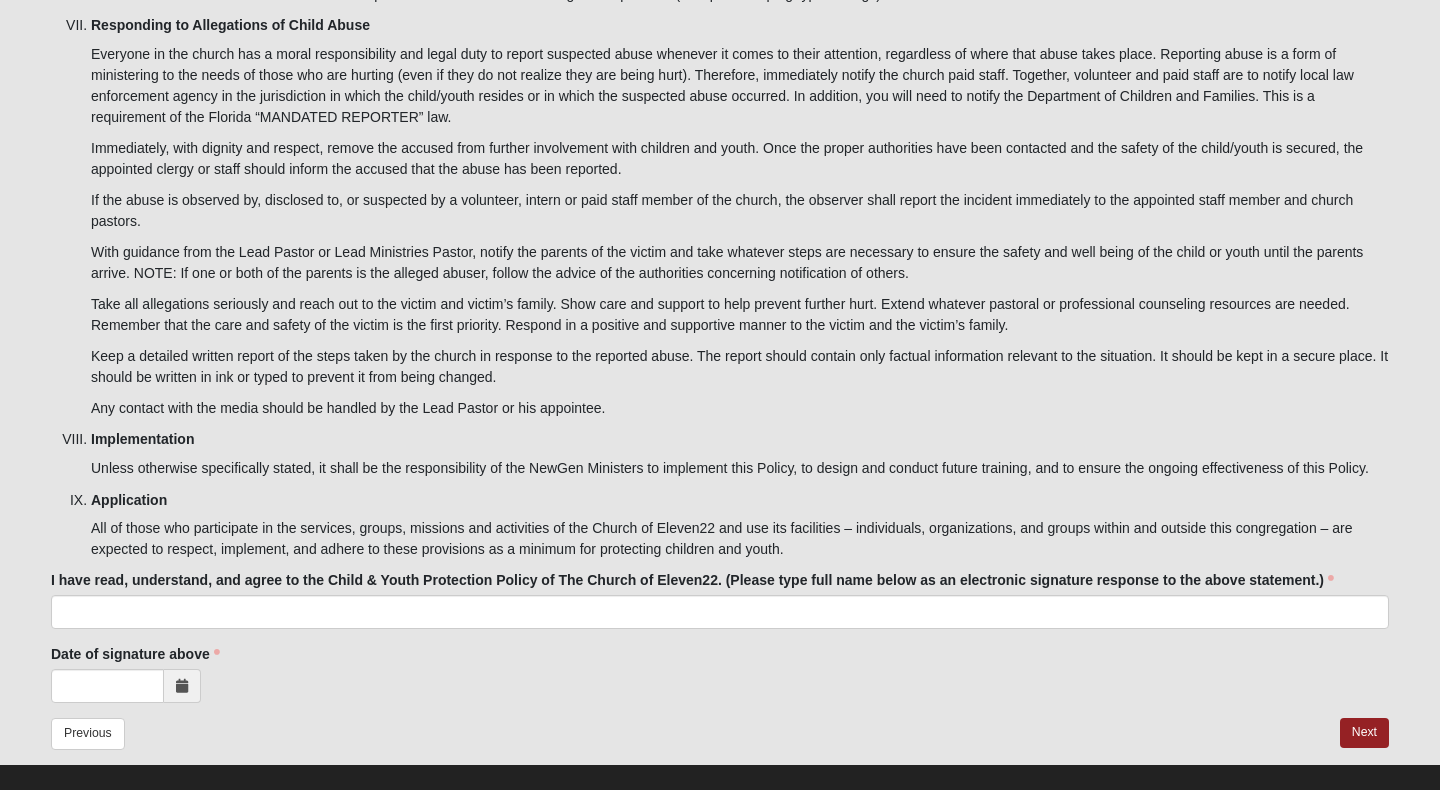scroll, scrollTop: 5662, scrollLeft: 0, axis: vertical 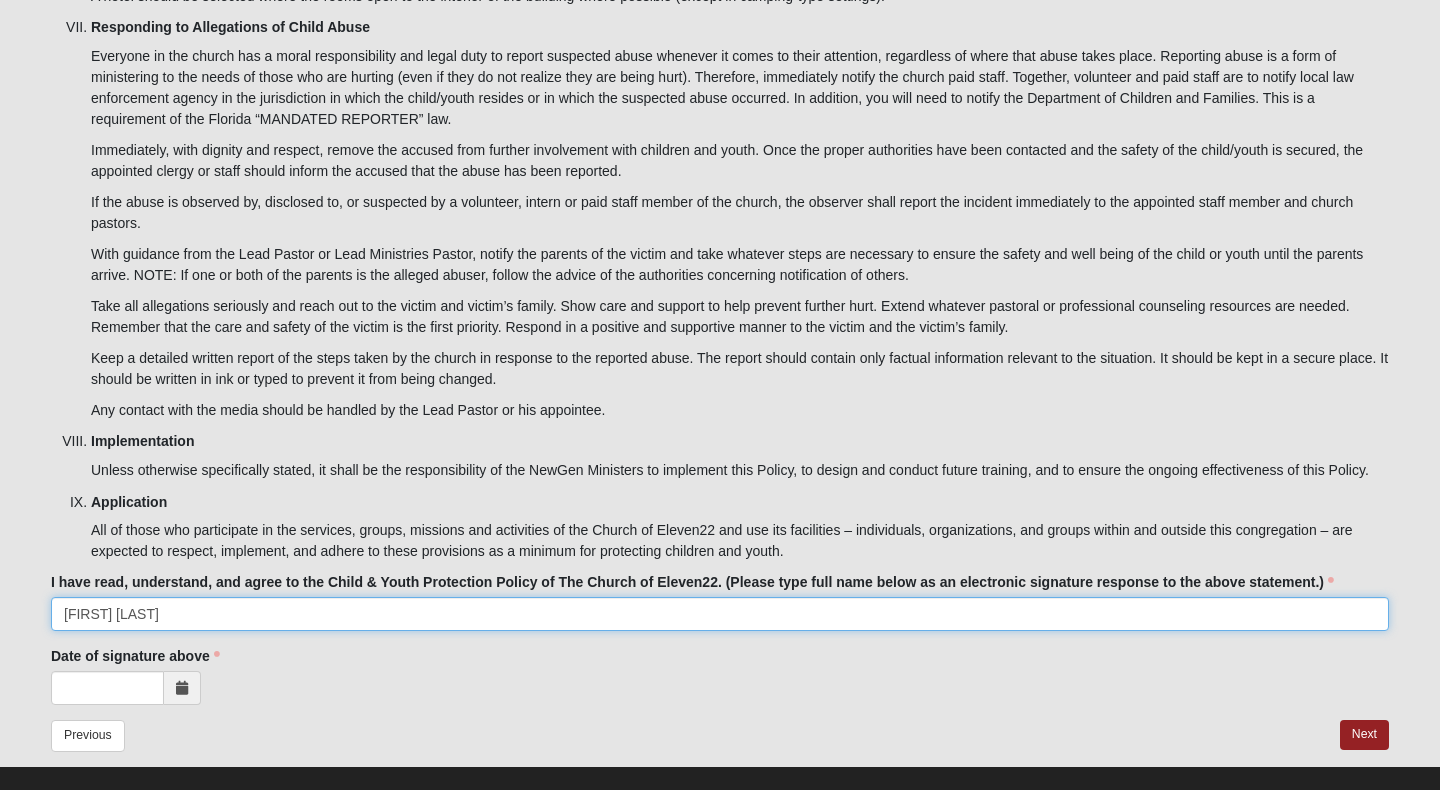 type on "[FIRST] [LAST]" 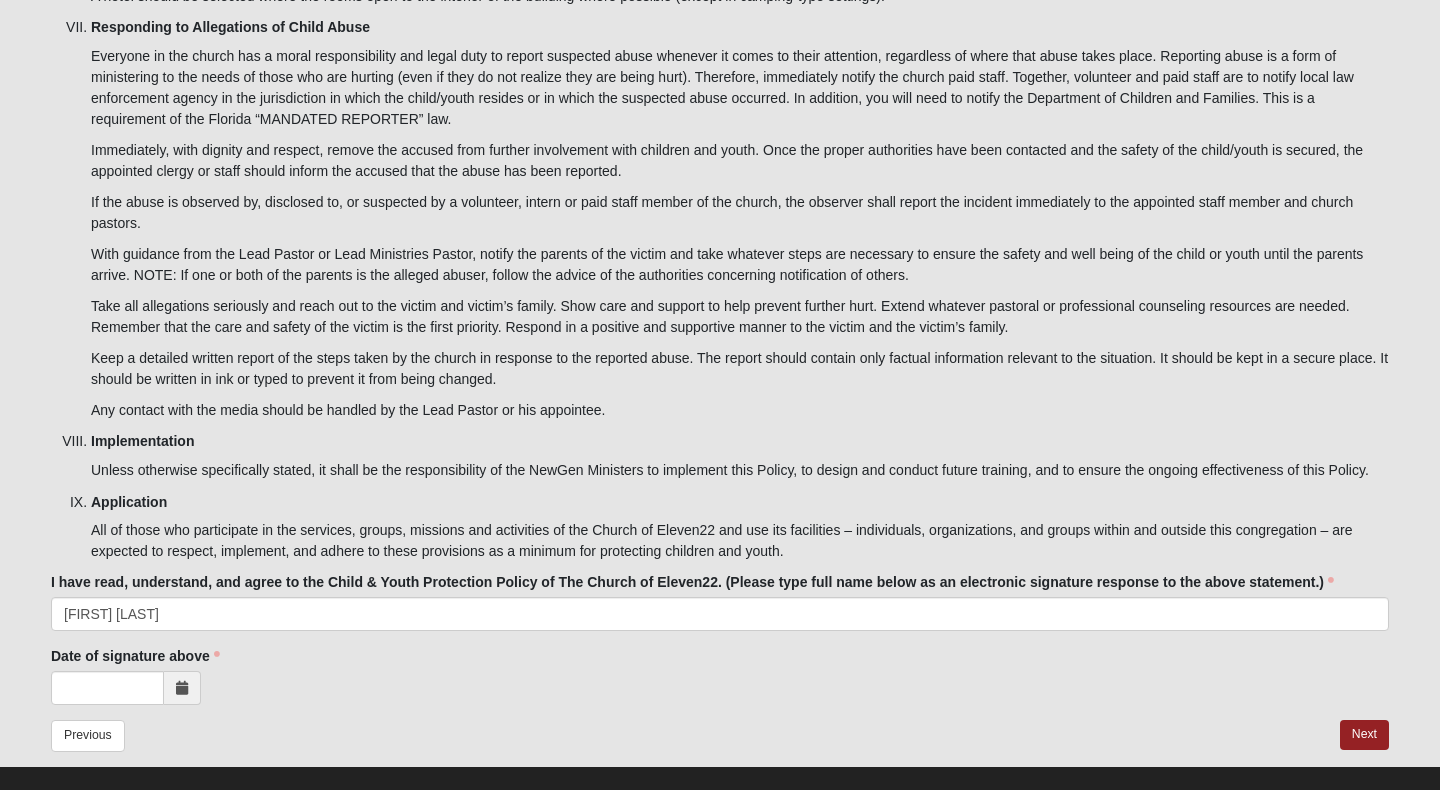 click at bounding box center [182, 688] 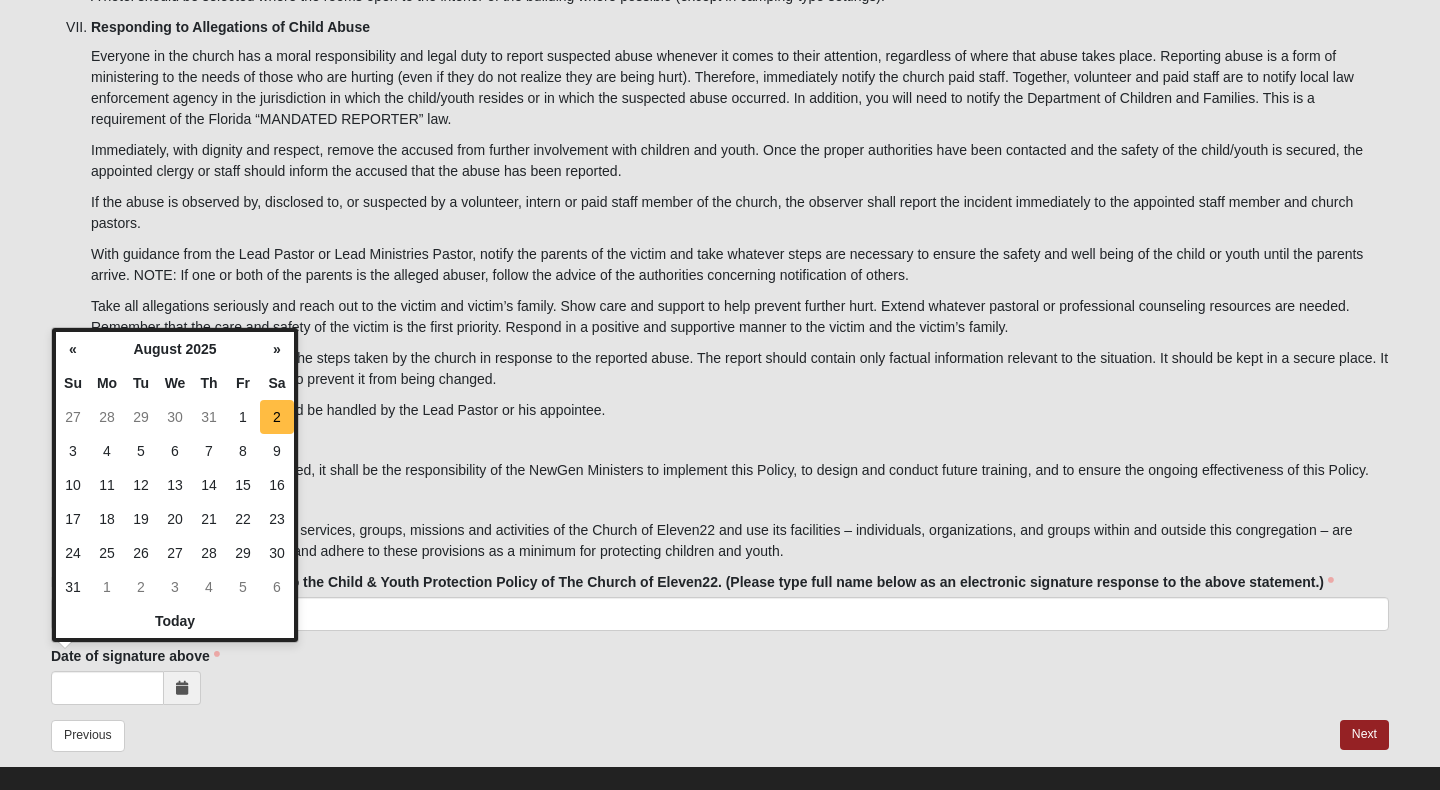 click on "2" at bounding box center (277, 417) 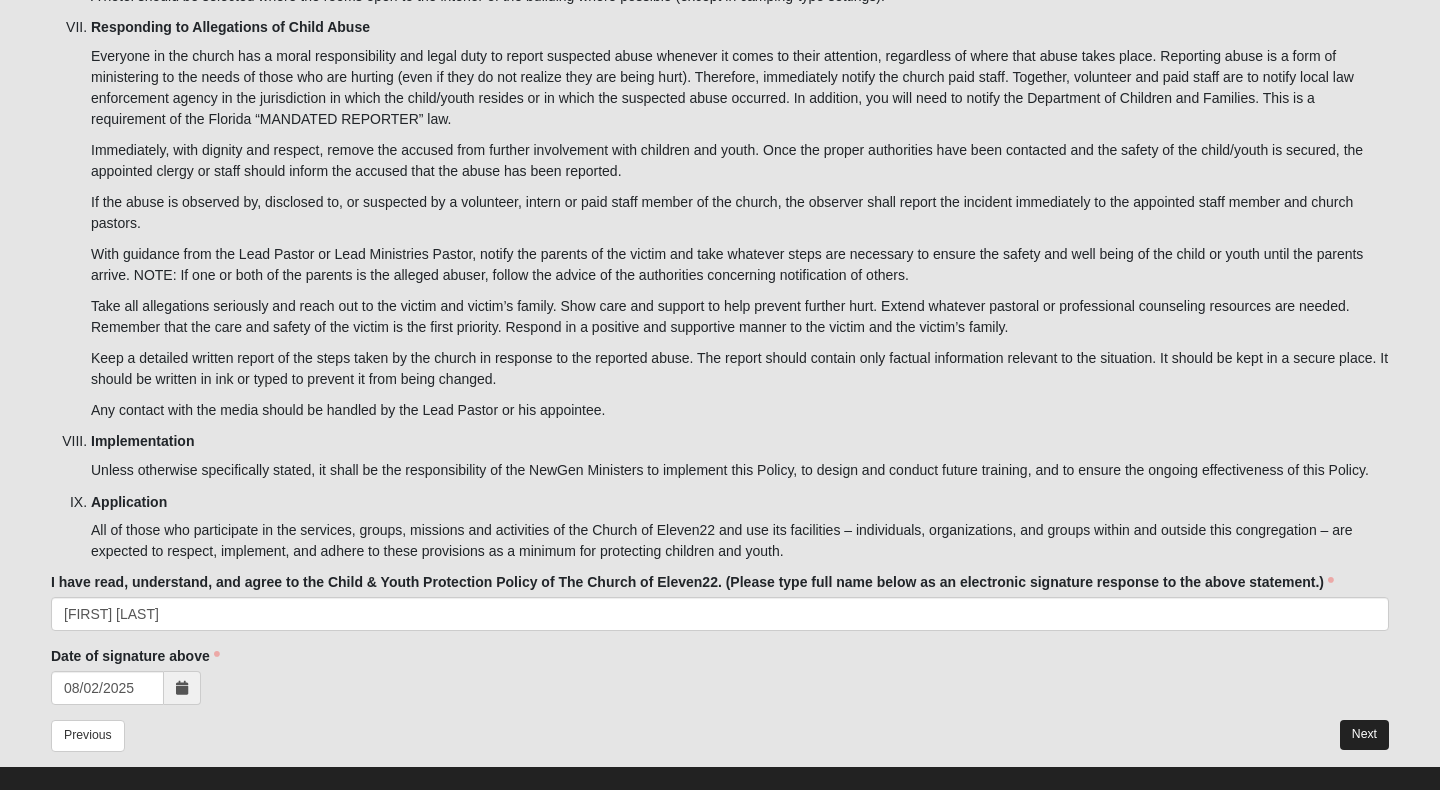 click on "Next" at bounding box center [1364, 734] 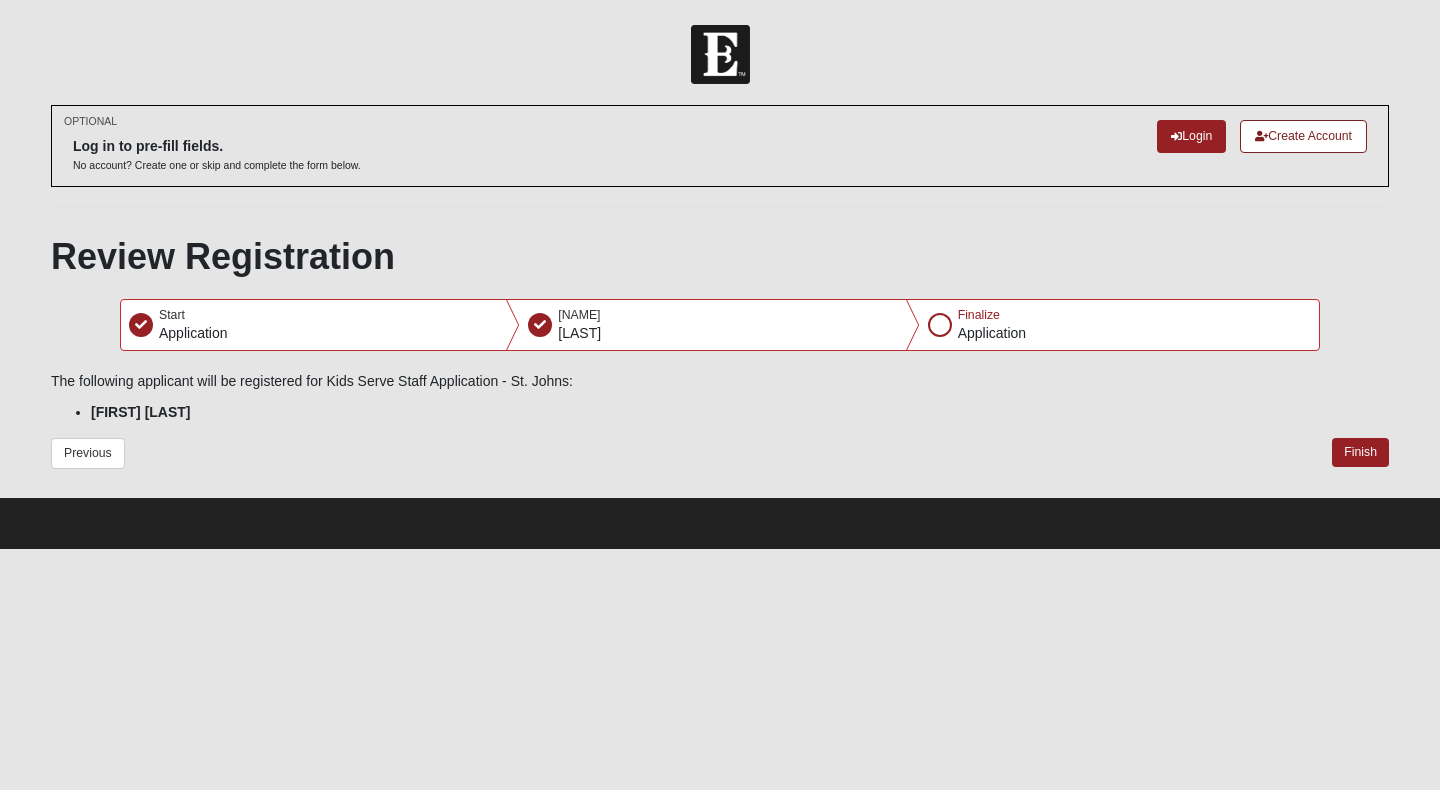 scroll, scrollTop: 0, scrollLeft: 0, axis: both 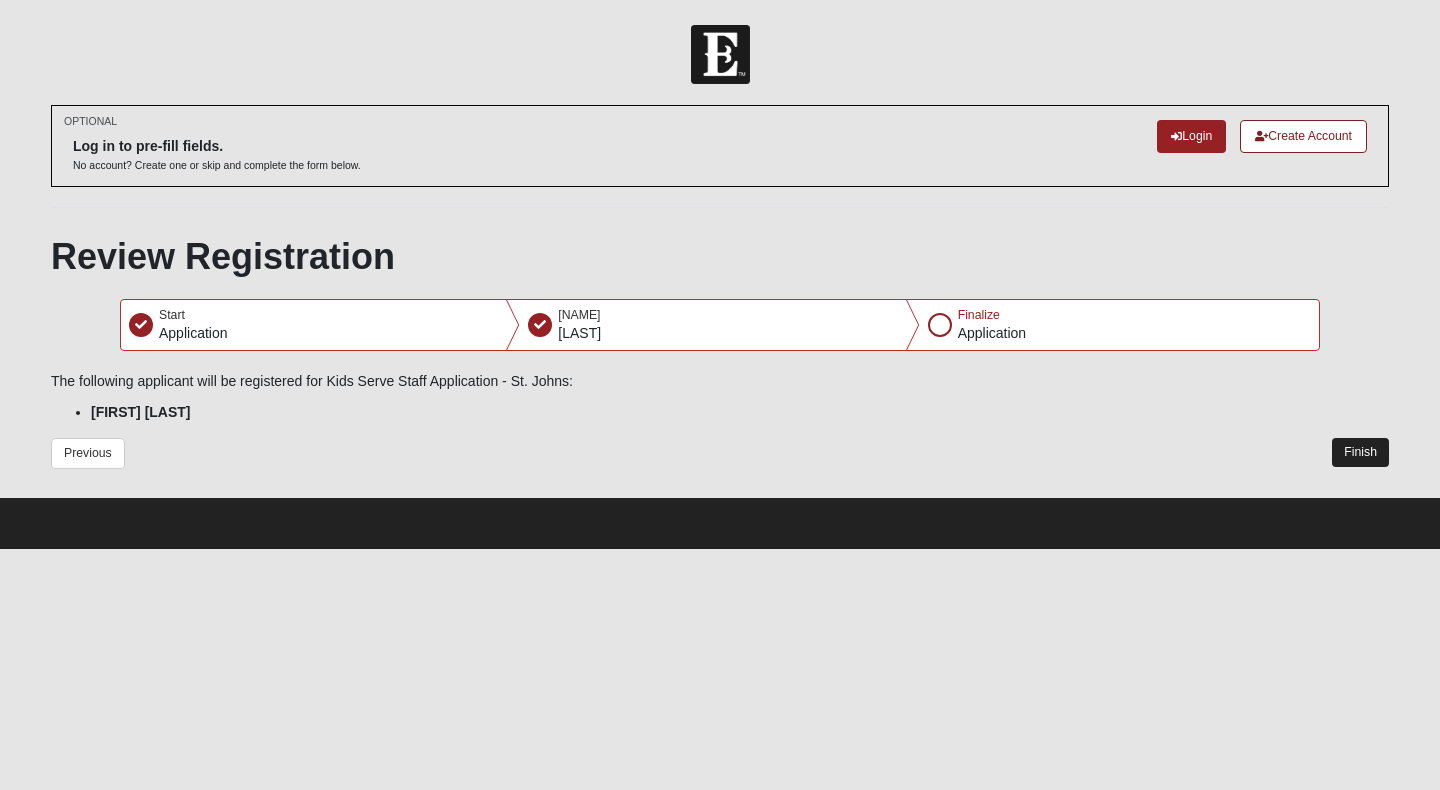 click on "Finish" at bounding box center (1360, 452) 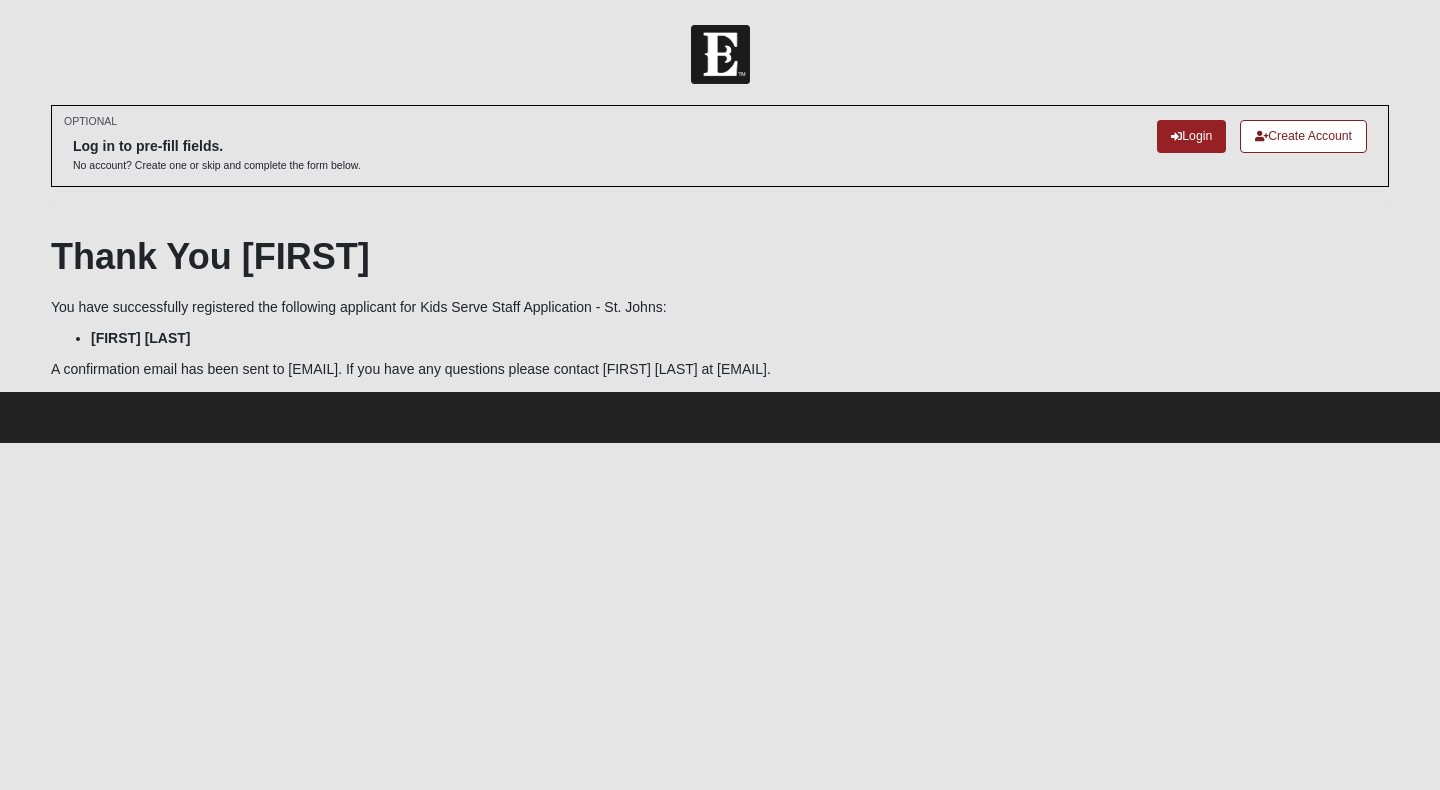 click at bounding box center [720, 54] 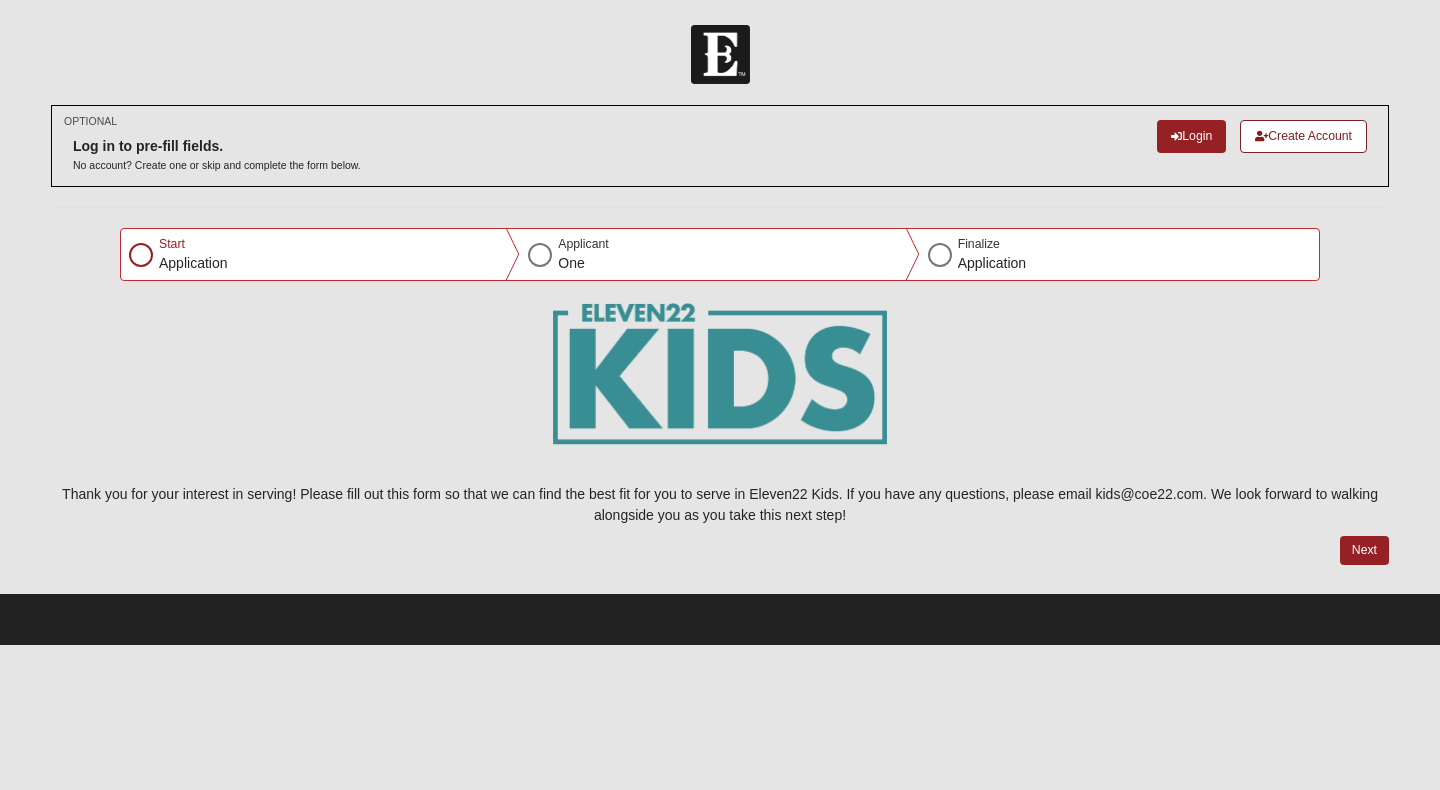 scroll, scrollTop: 0, scrollLeft: 0, axis: both 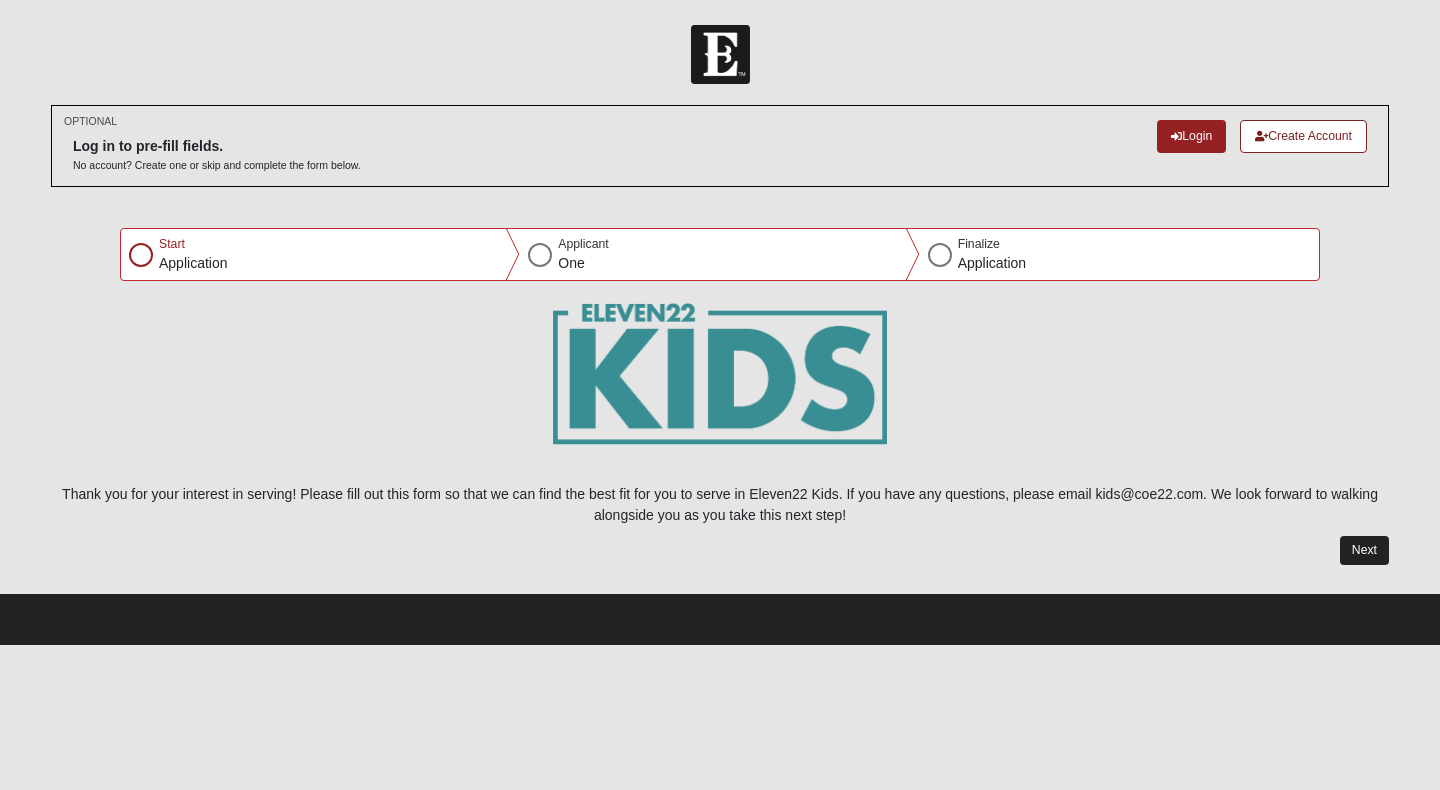 click on "Next" at bounding box center (1364, 550) 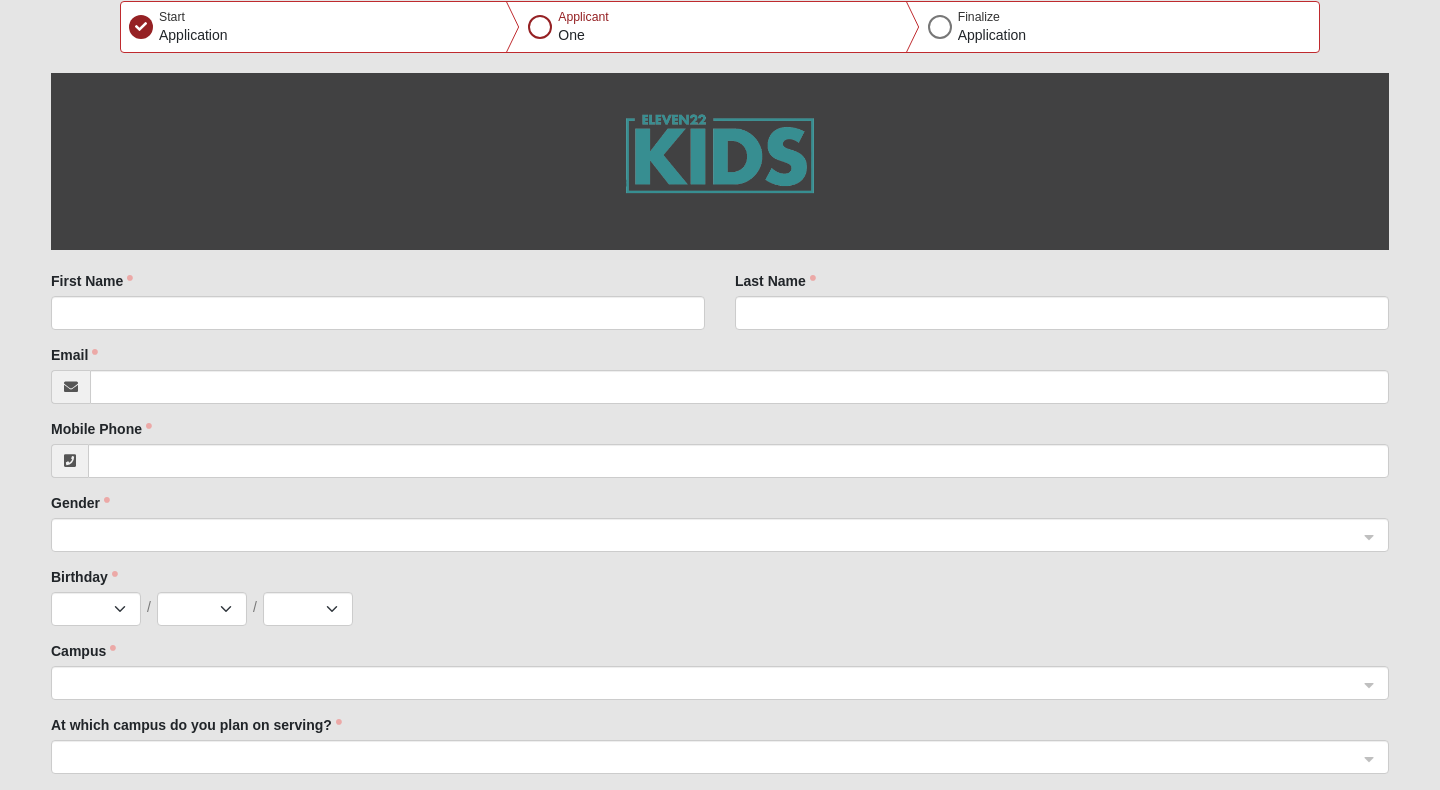 scroll, scrollTop: 304, scrollLeft: 0, axis: vertical 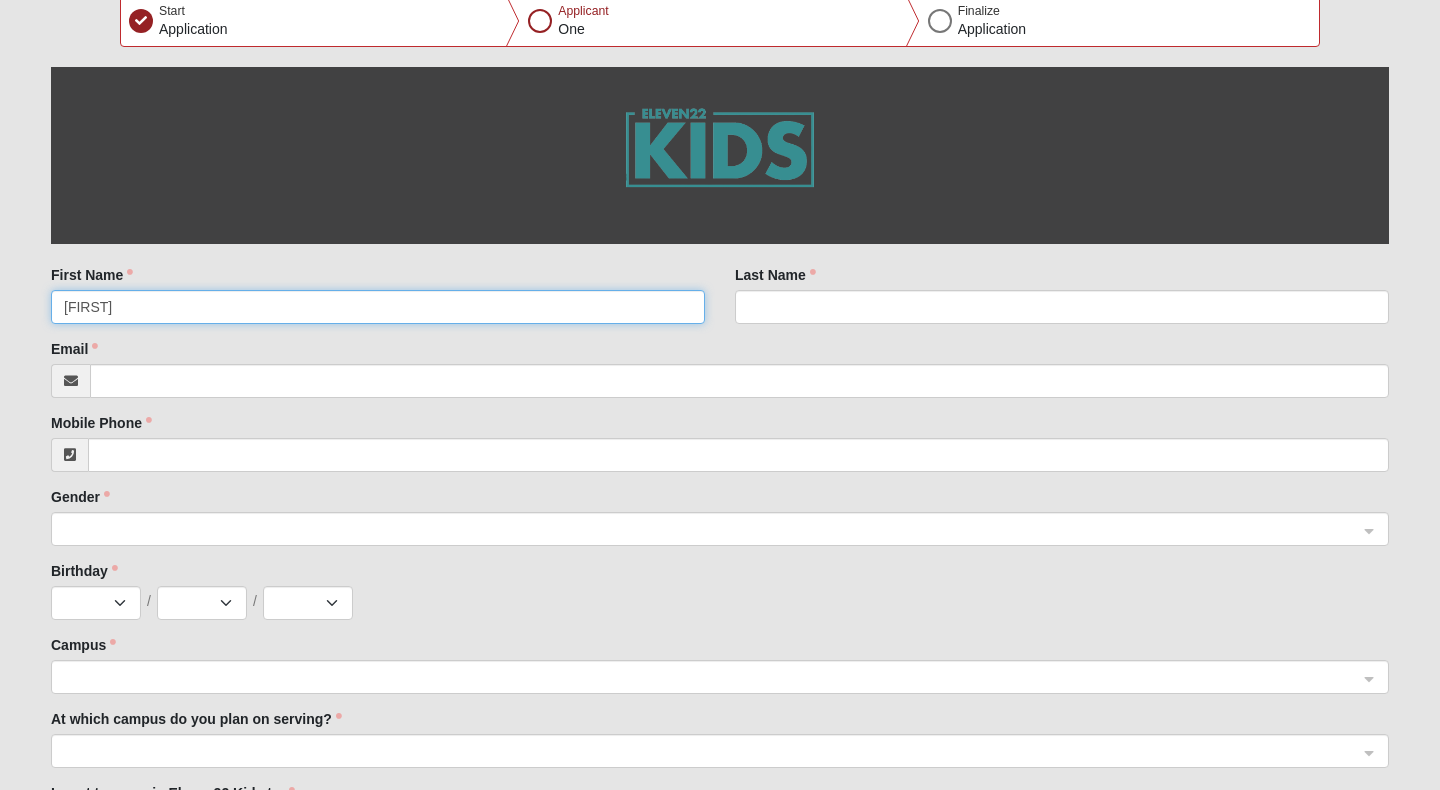 type on "[FIRST]" 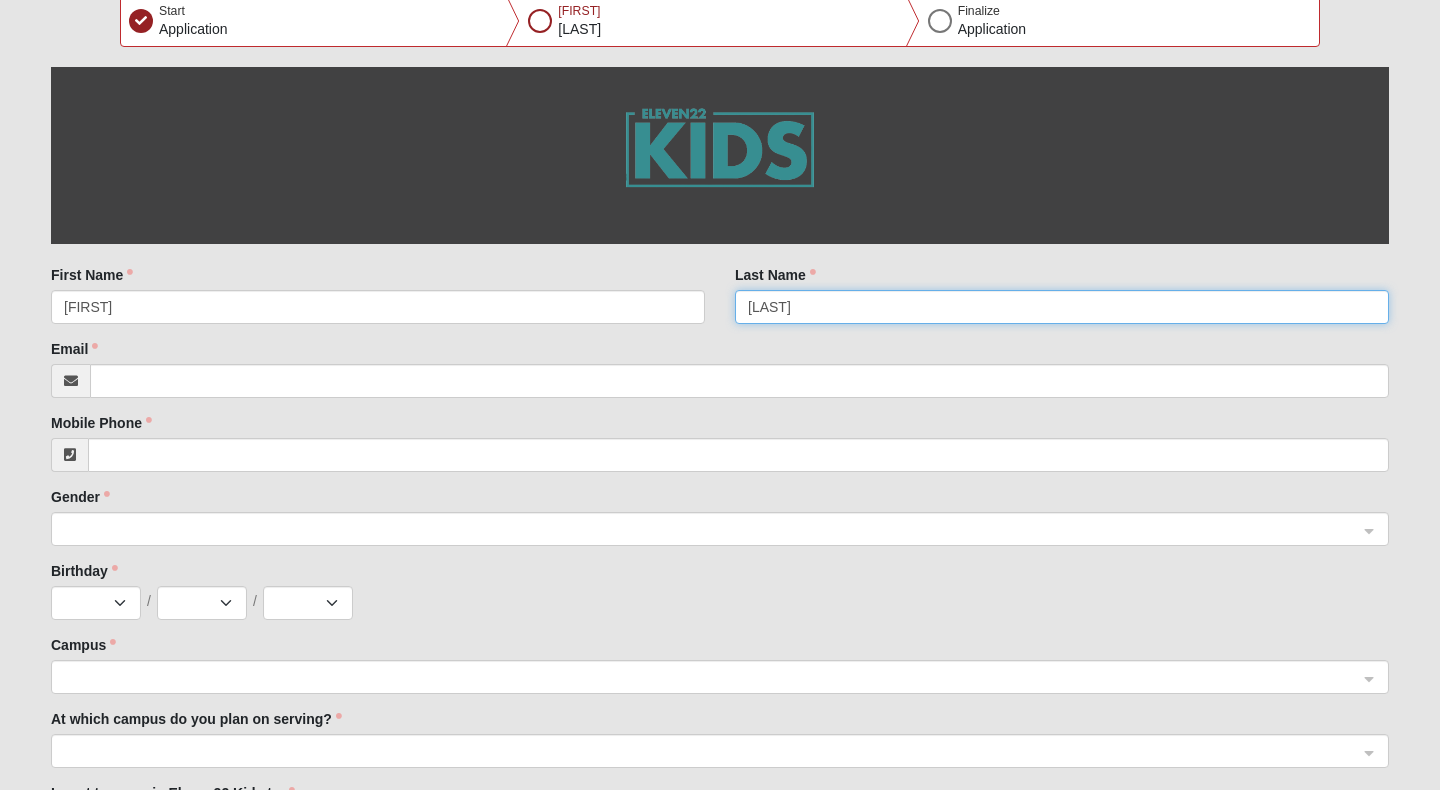 type on "[LAST]" 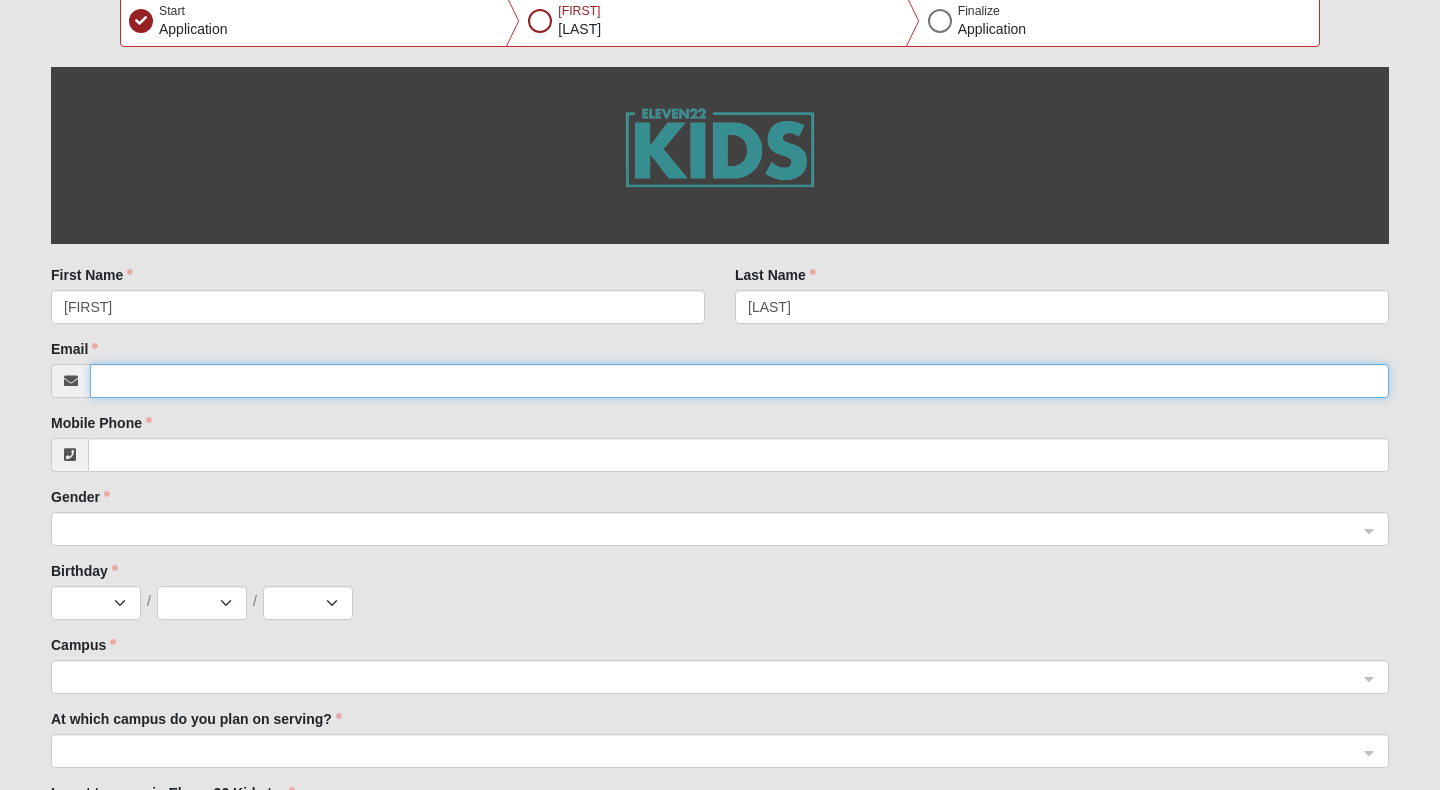 type on "[EMAIL]" 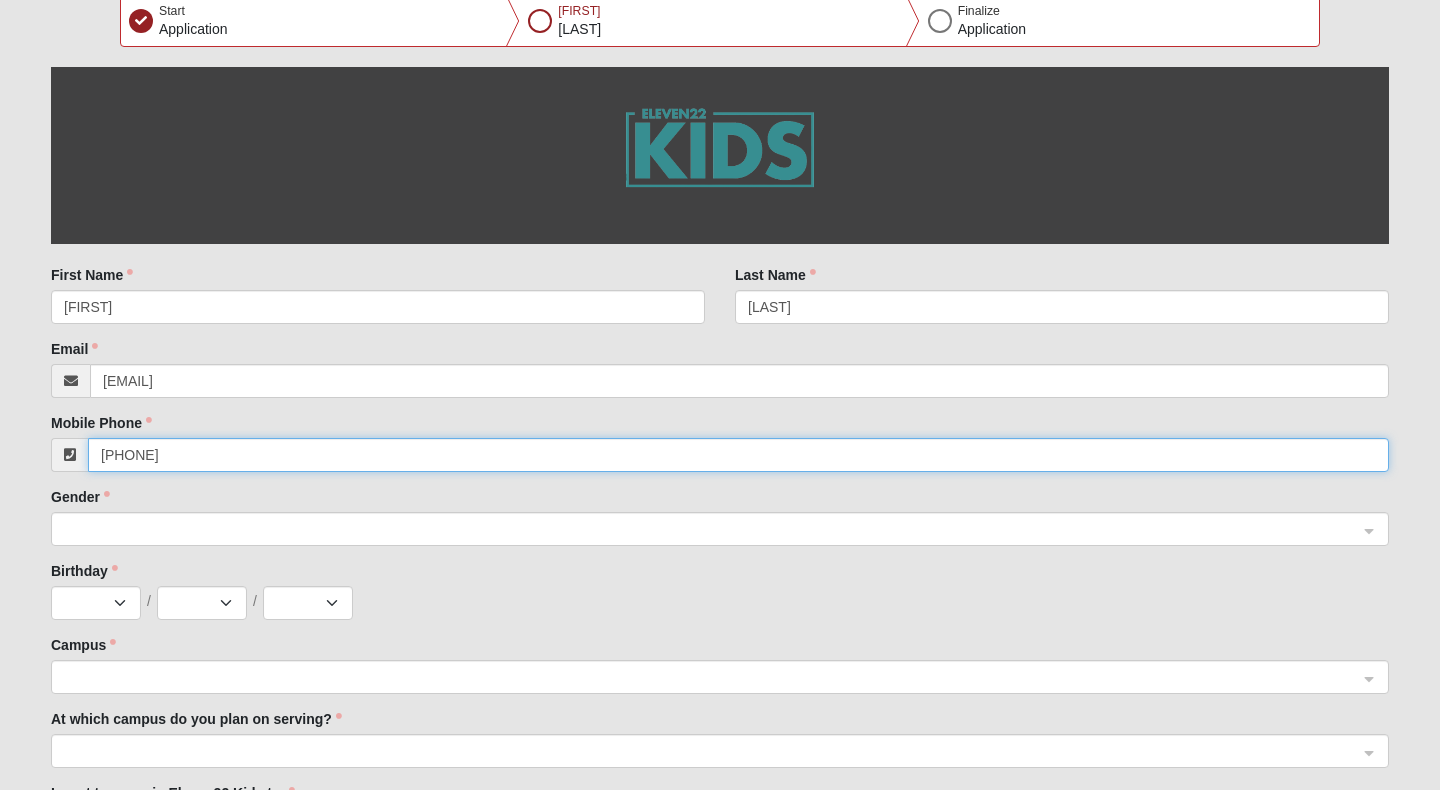 type on "[PHONE]" 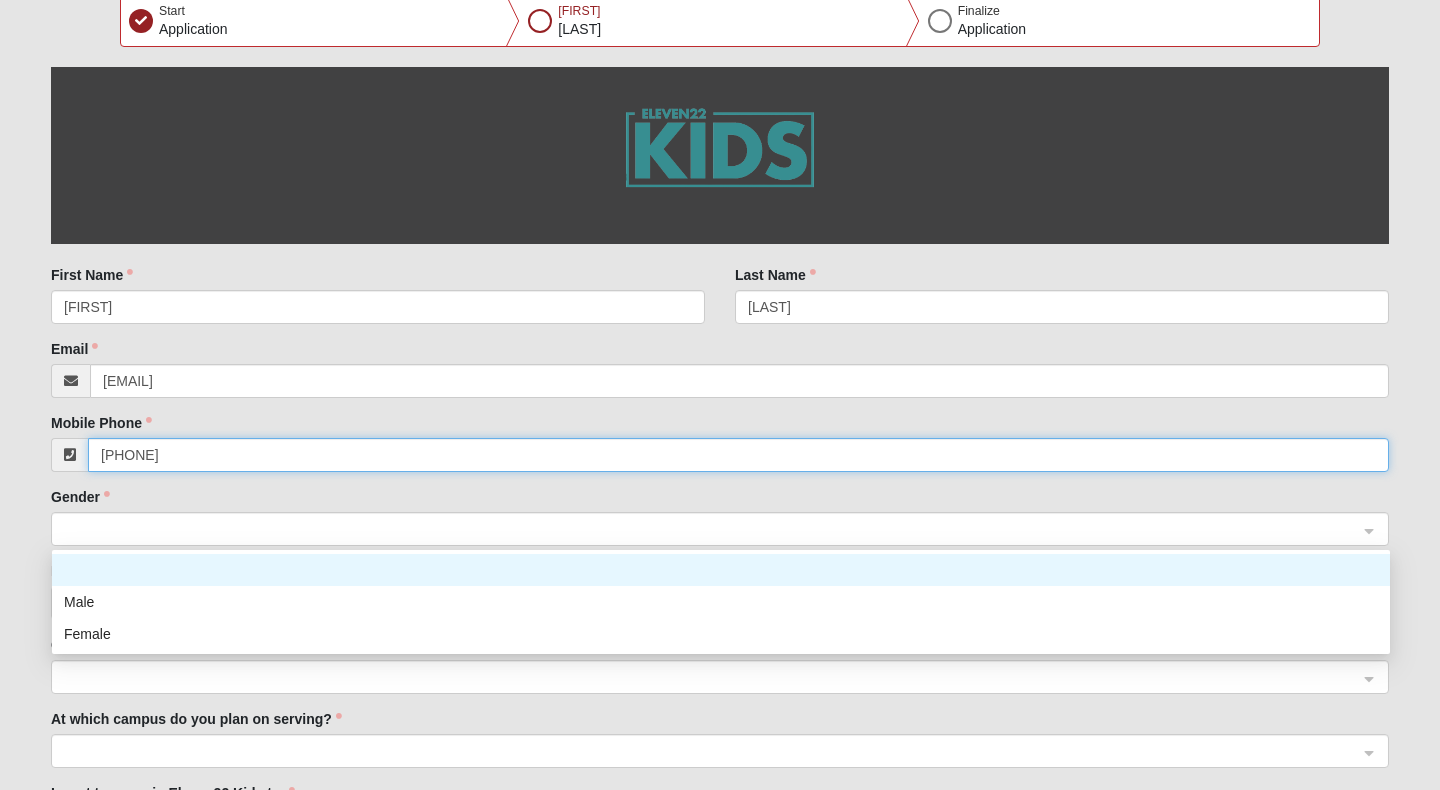 click 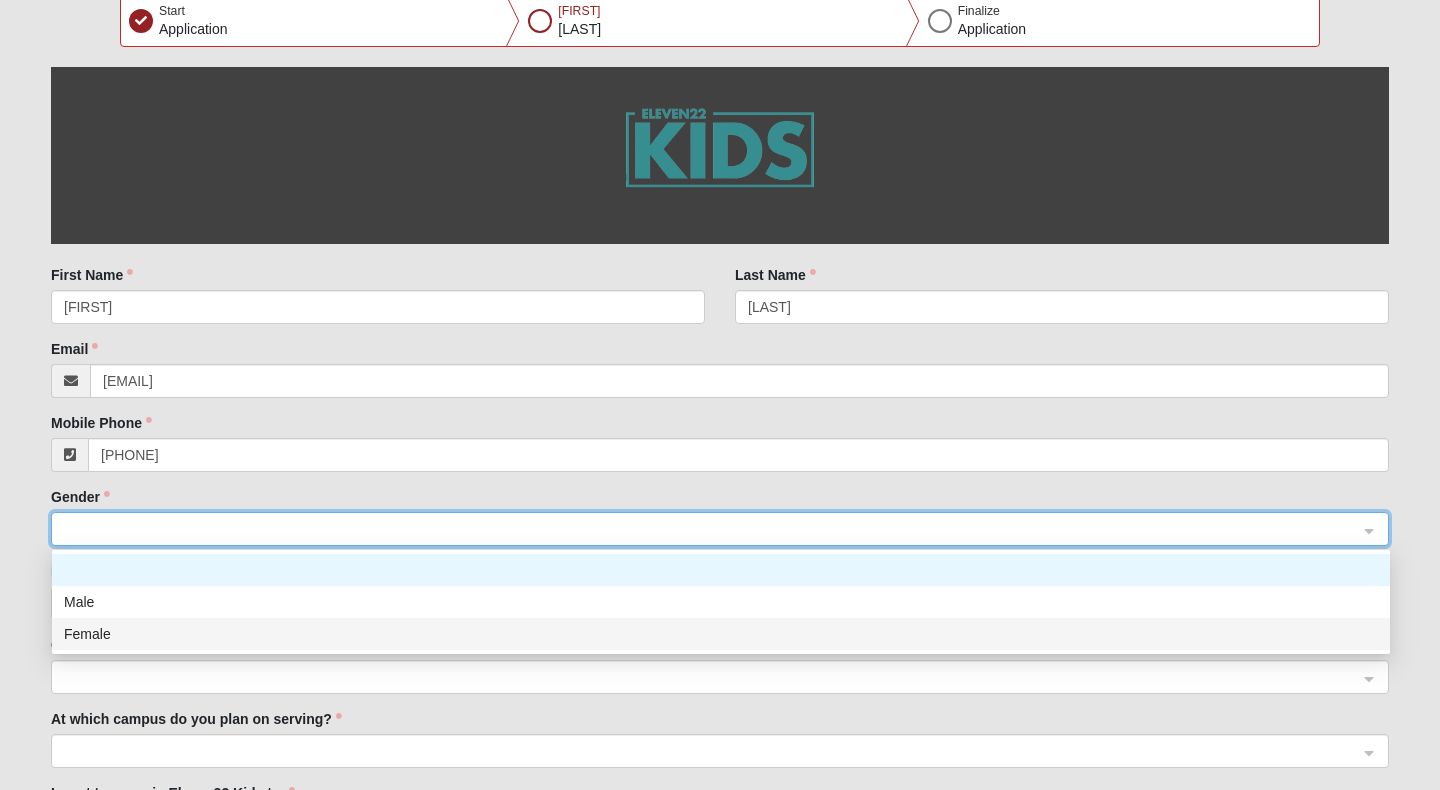 click on "Female" at bounding box center [721, 634] 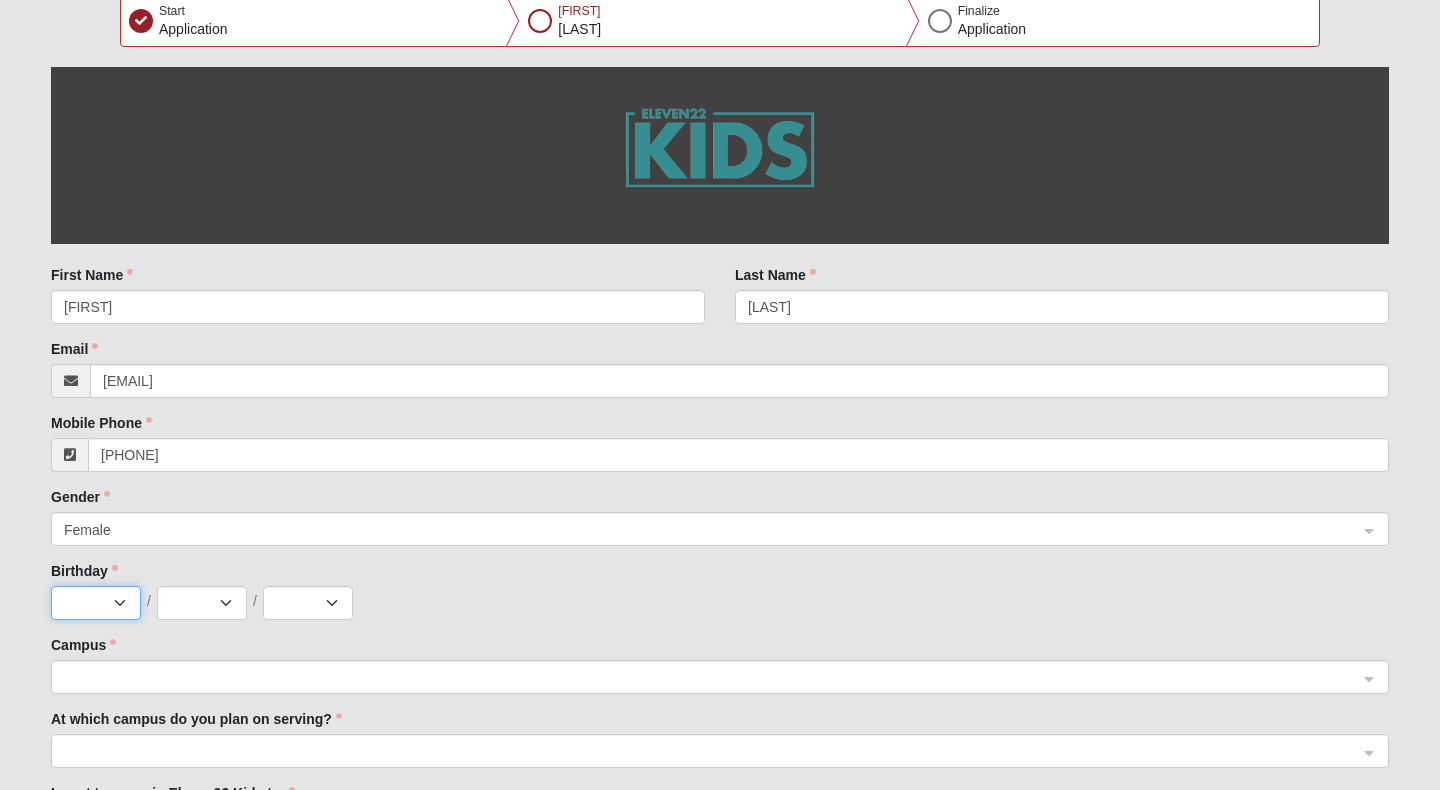 select on "3" 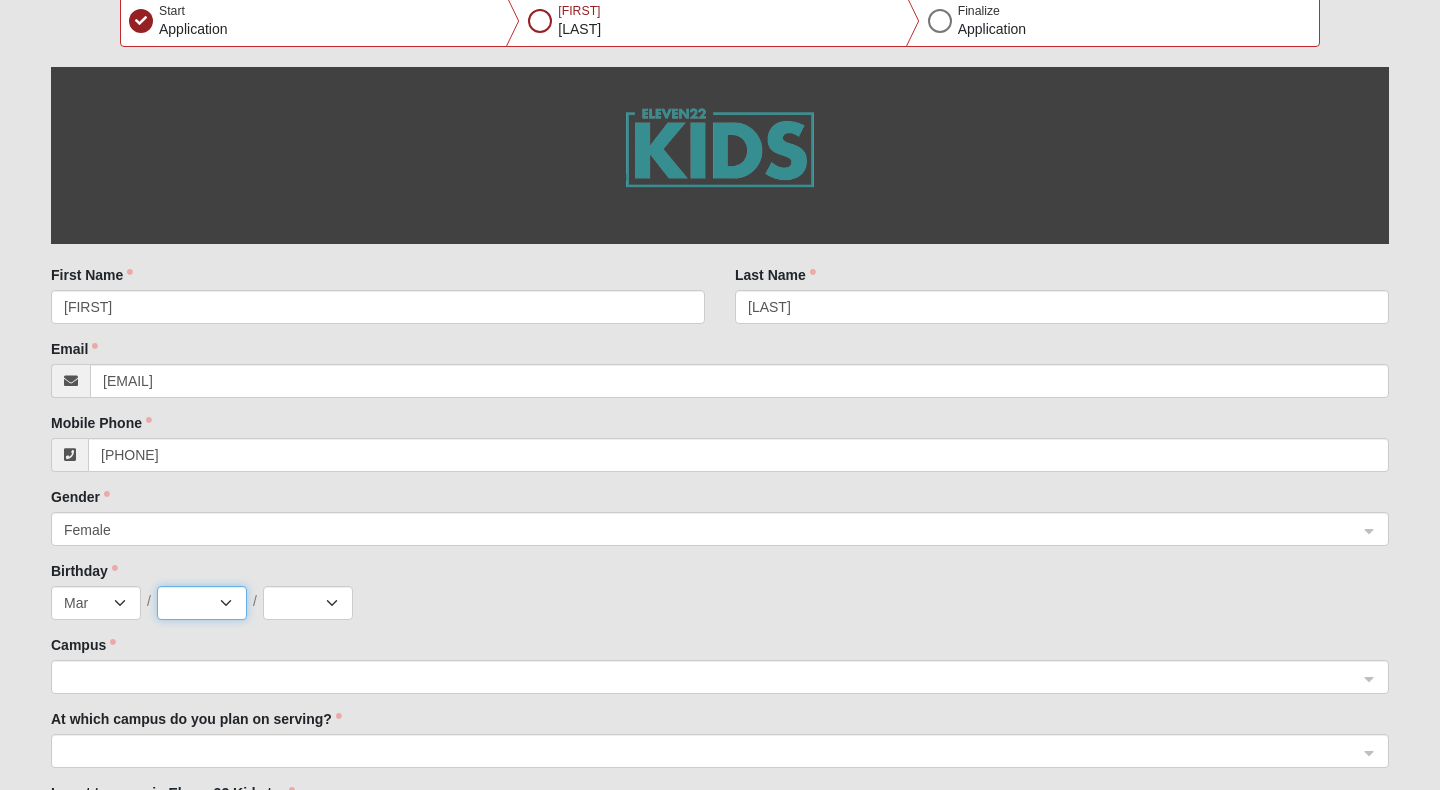 select on "12" 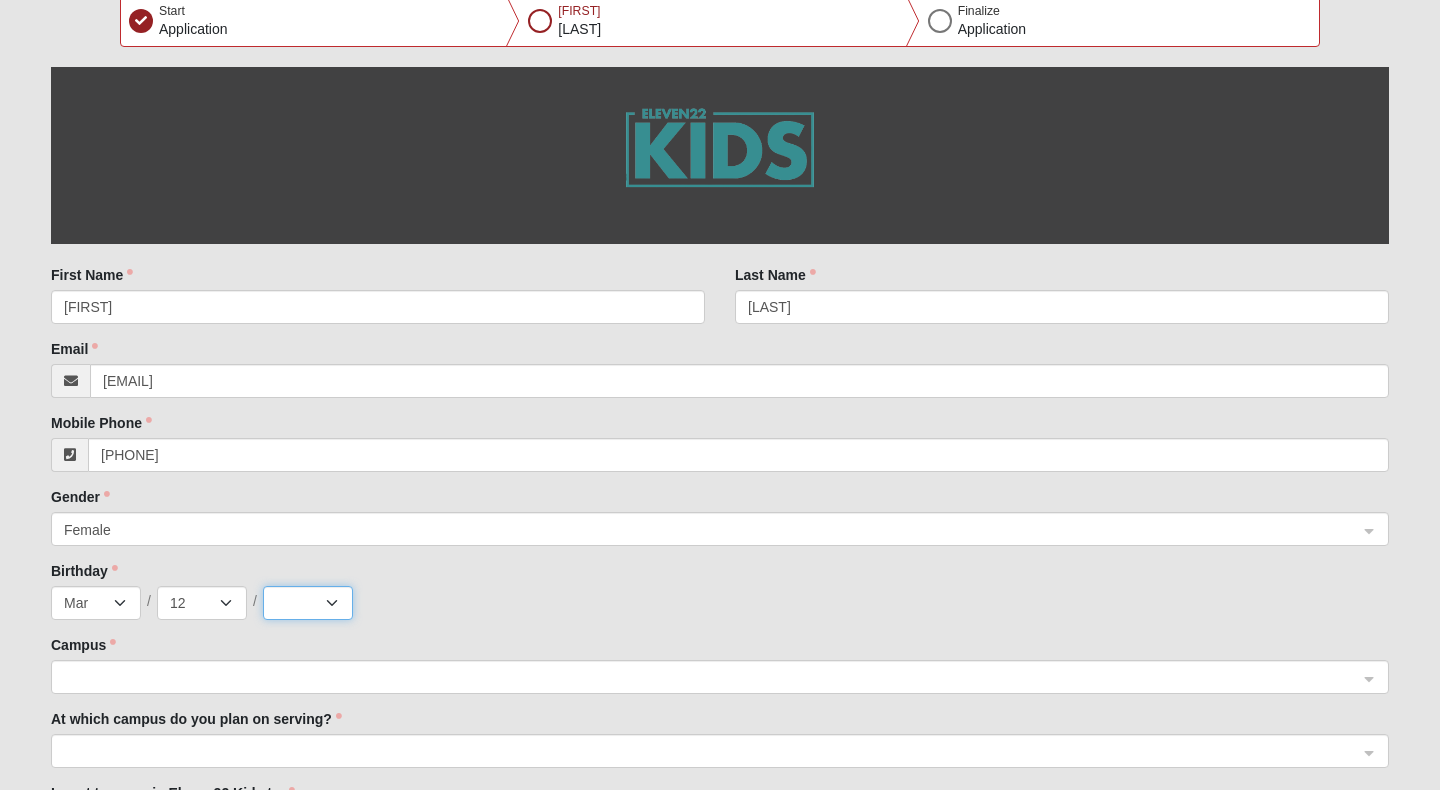 select on "2009" 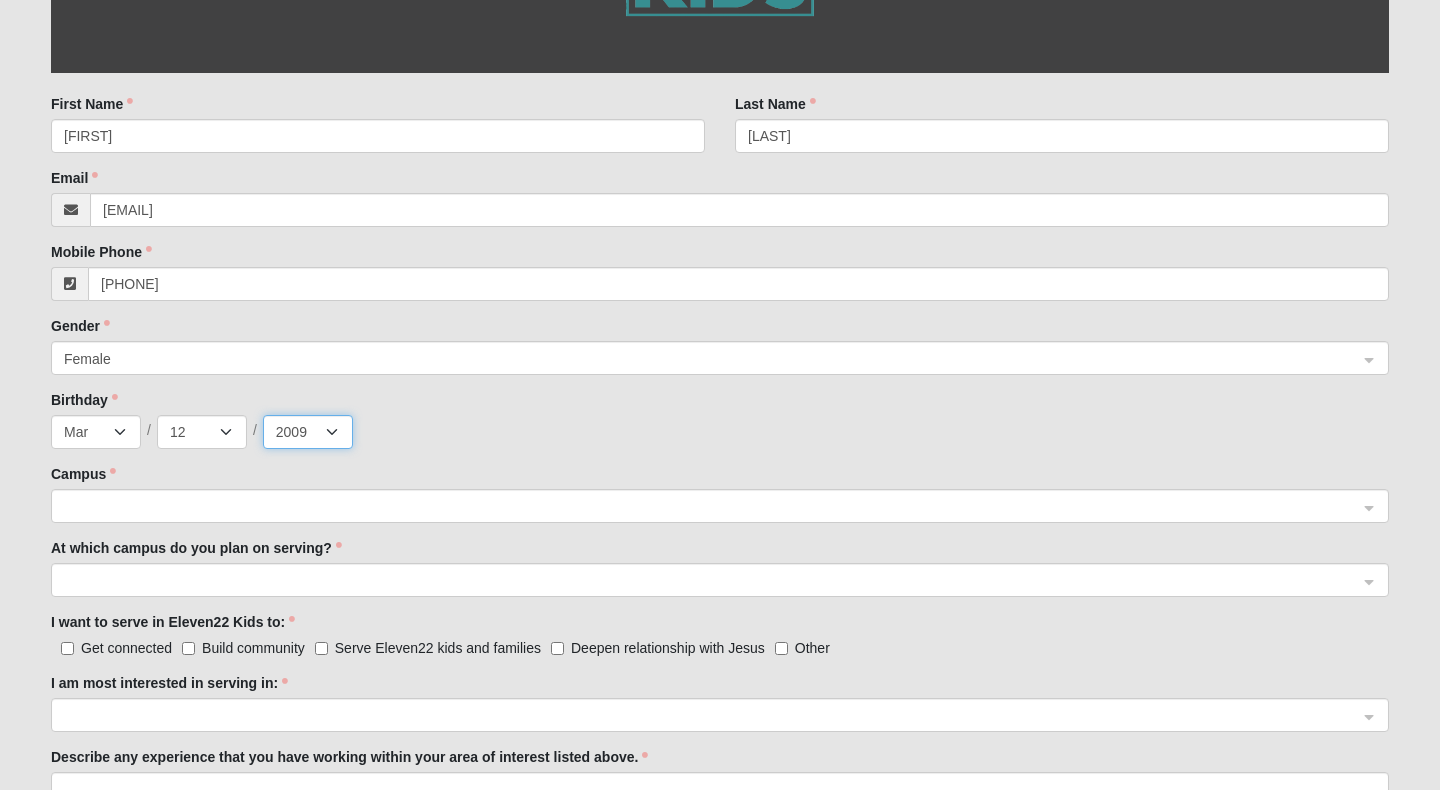 scroll, scrollTop: 505, scrollLeft: 0, axis: vertical 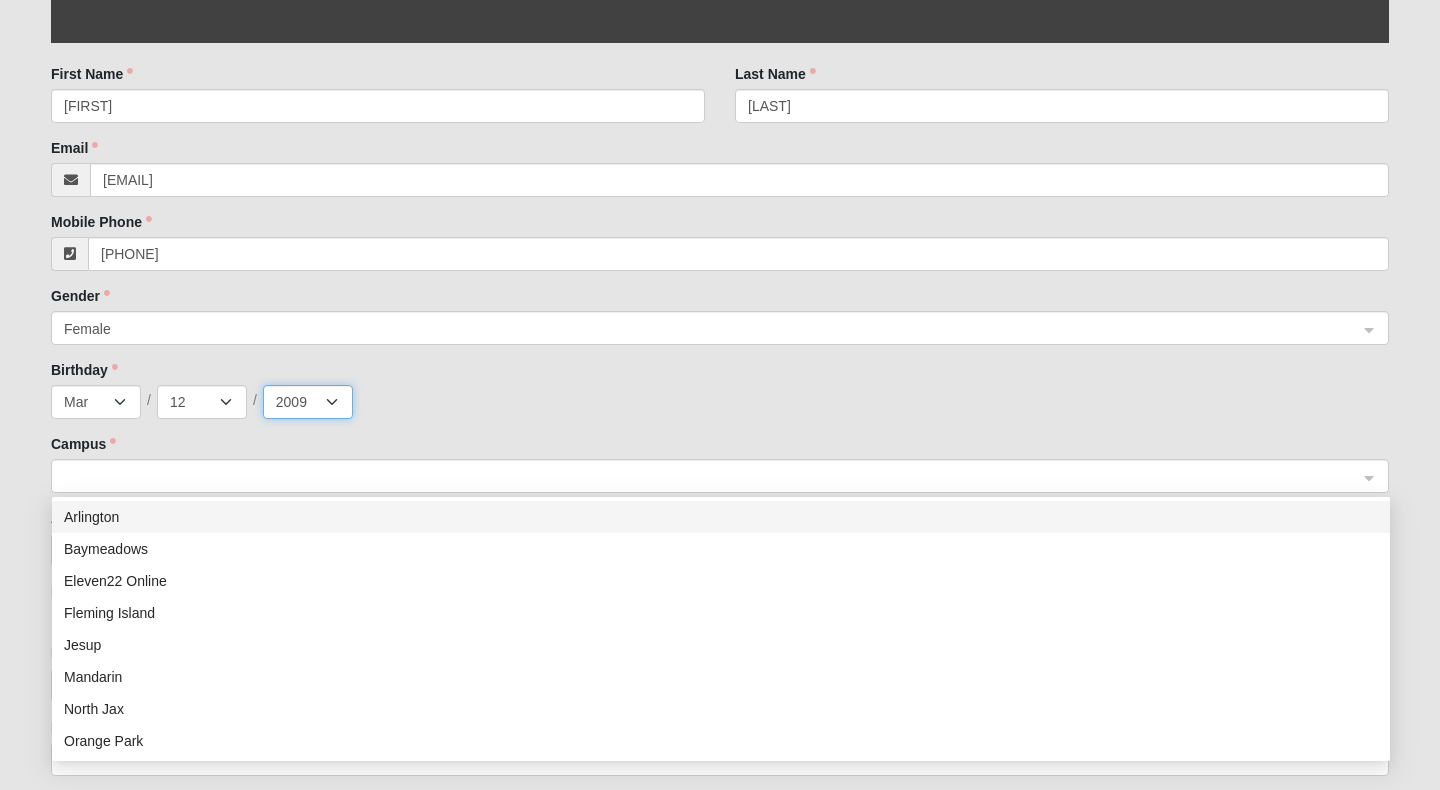 click 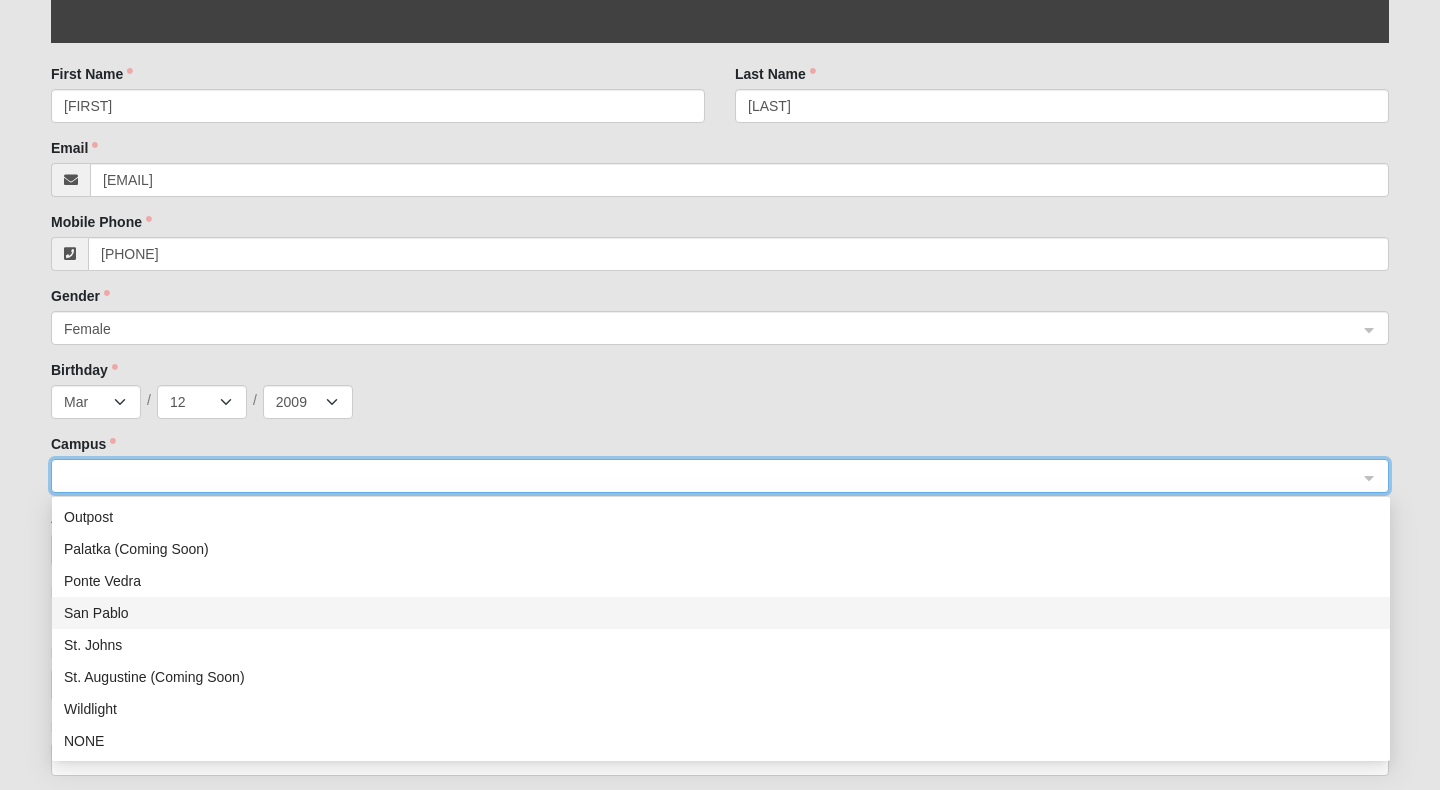 scroll, scrollTop: 256, scrollLeft: 0, axis: vertical 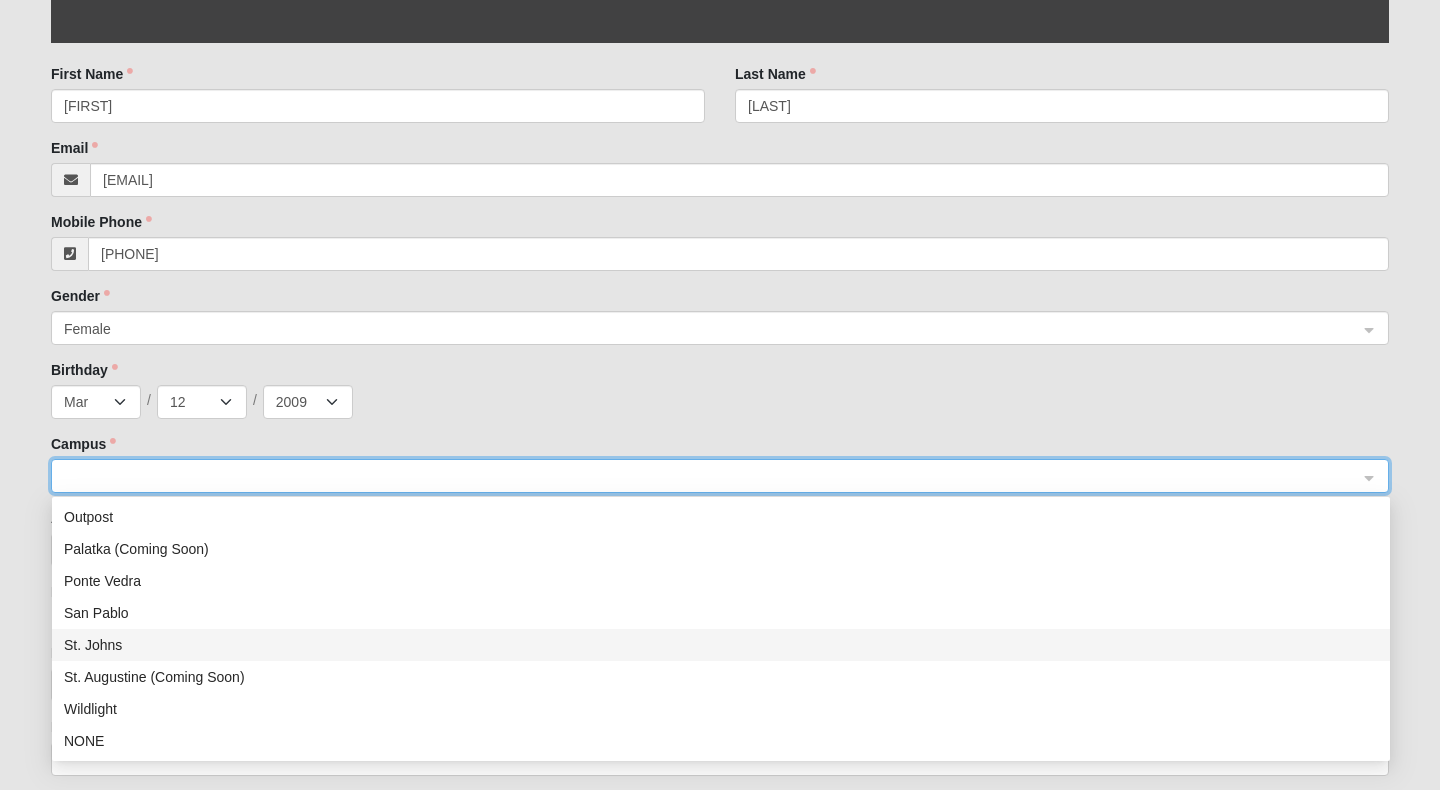 click on "St. Johns" at bounding box center (721, 645) 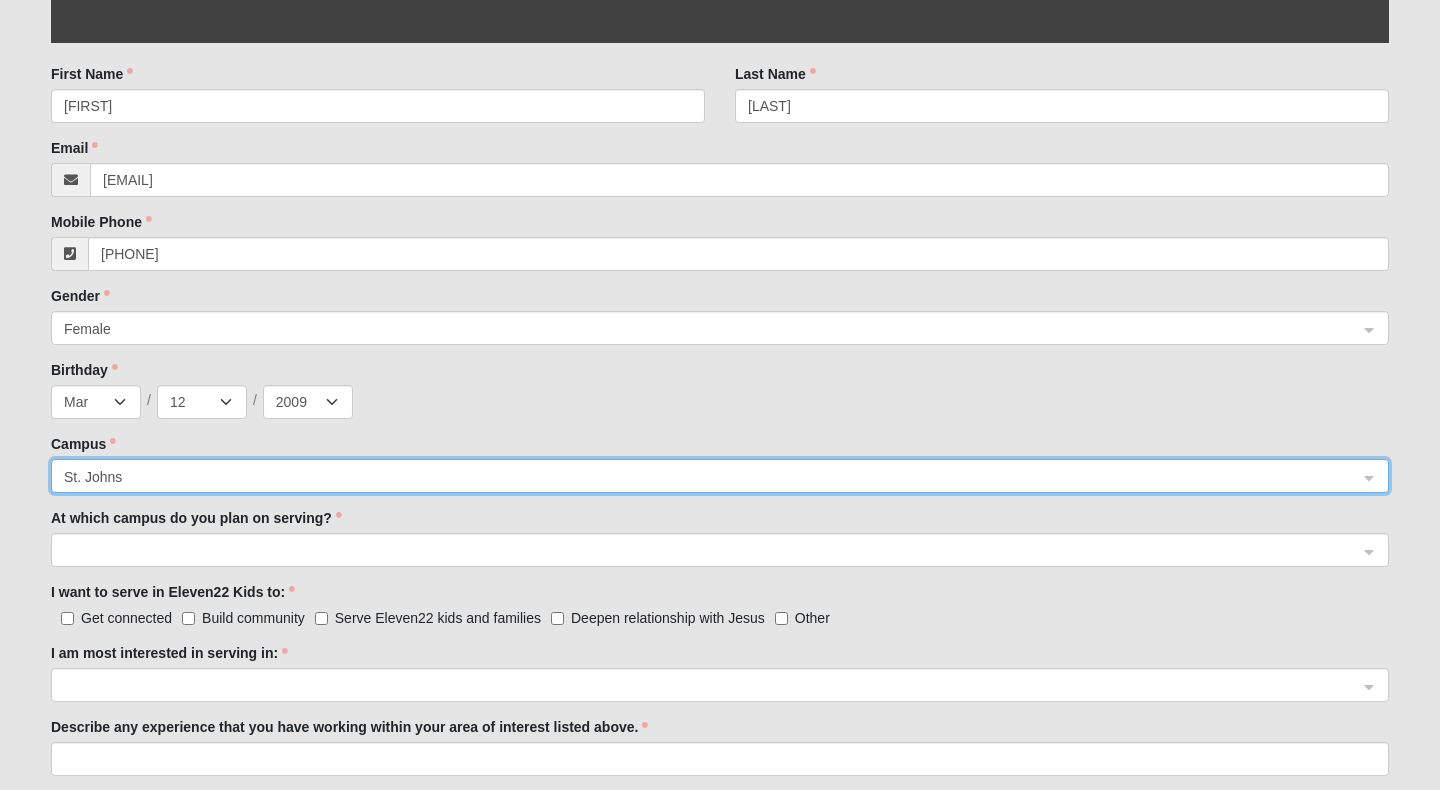 click 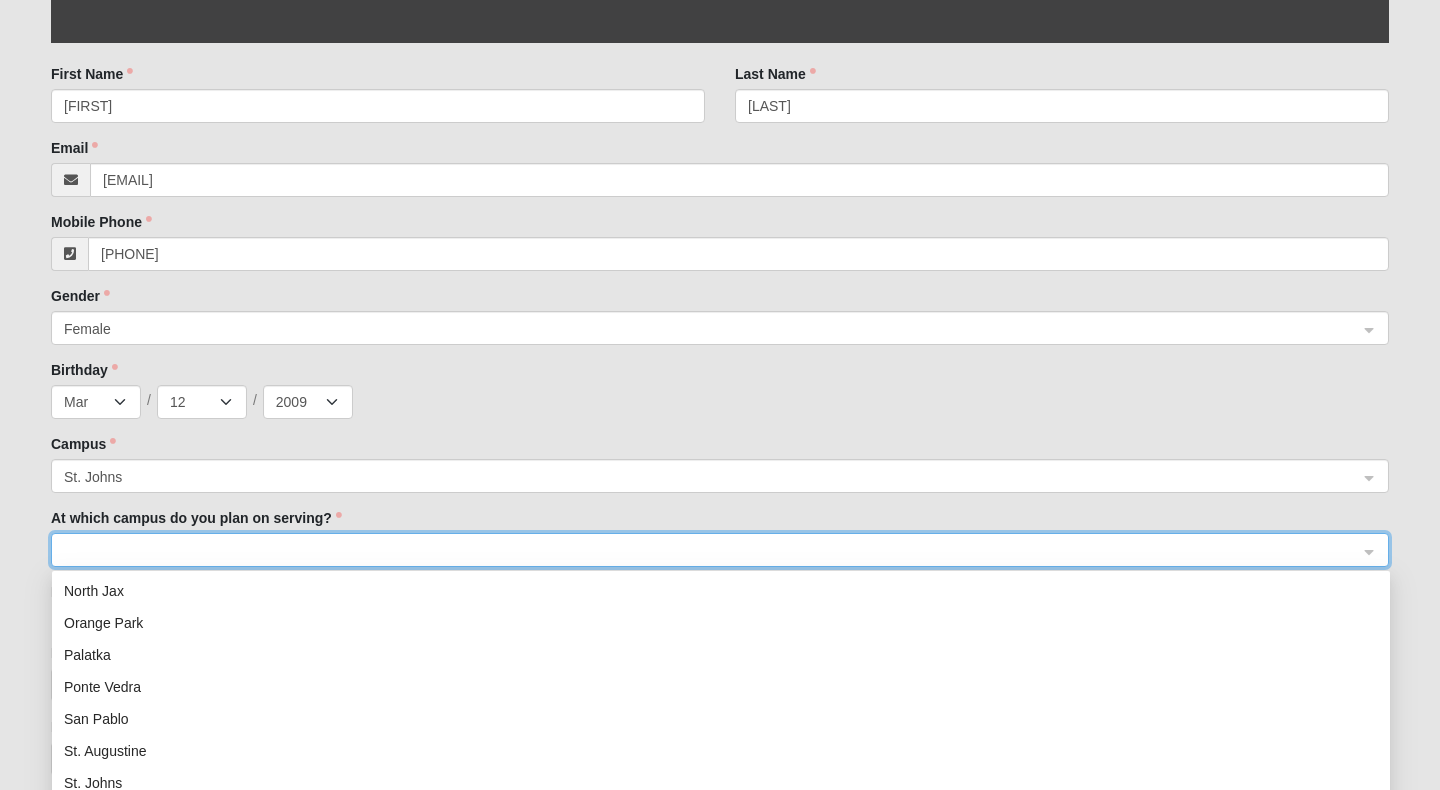scroll, scrollTop: 160, scrollLeft: 0, axis: vertical 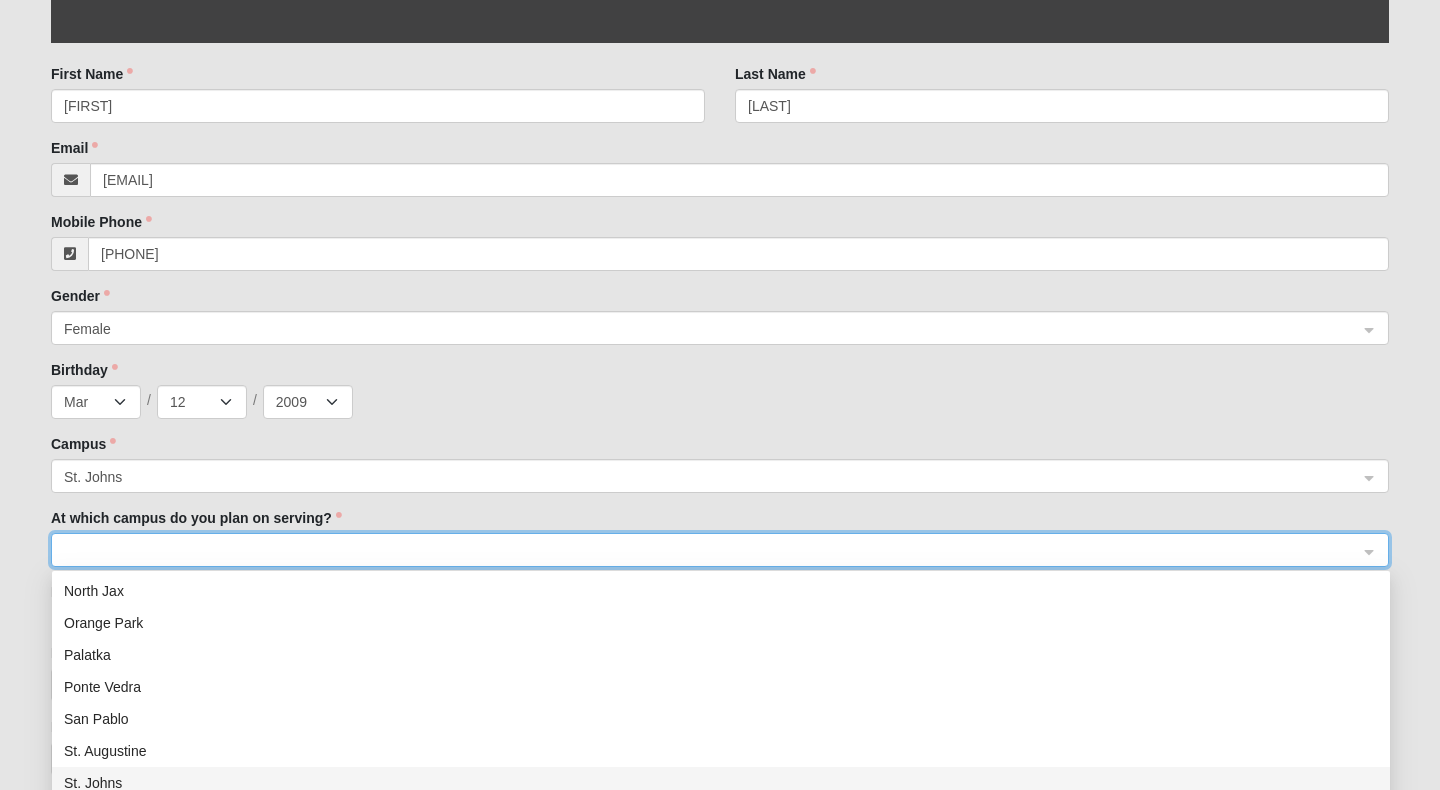 click on "St. Johns" at bounding box center [721, 783] 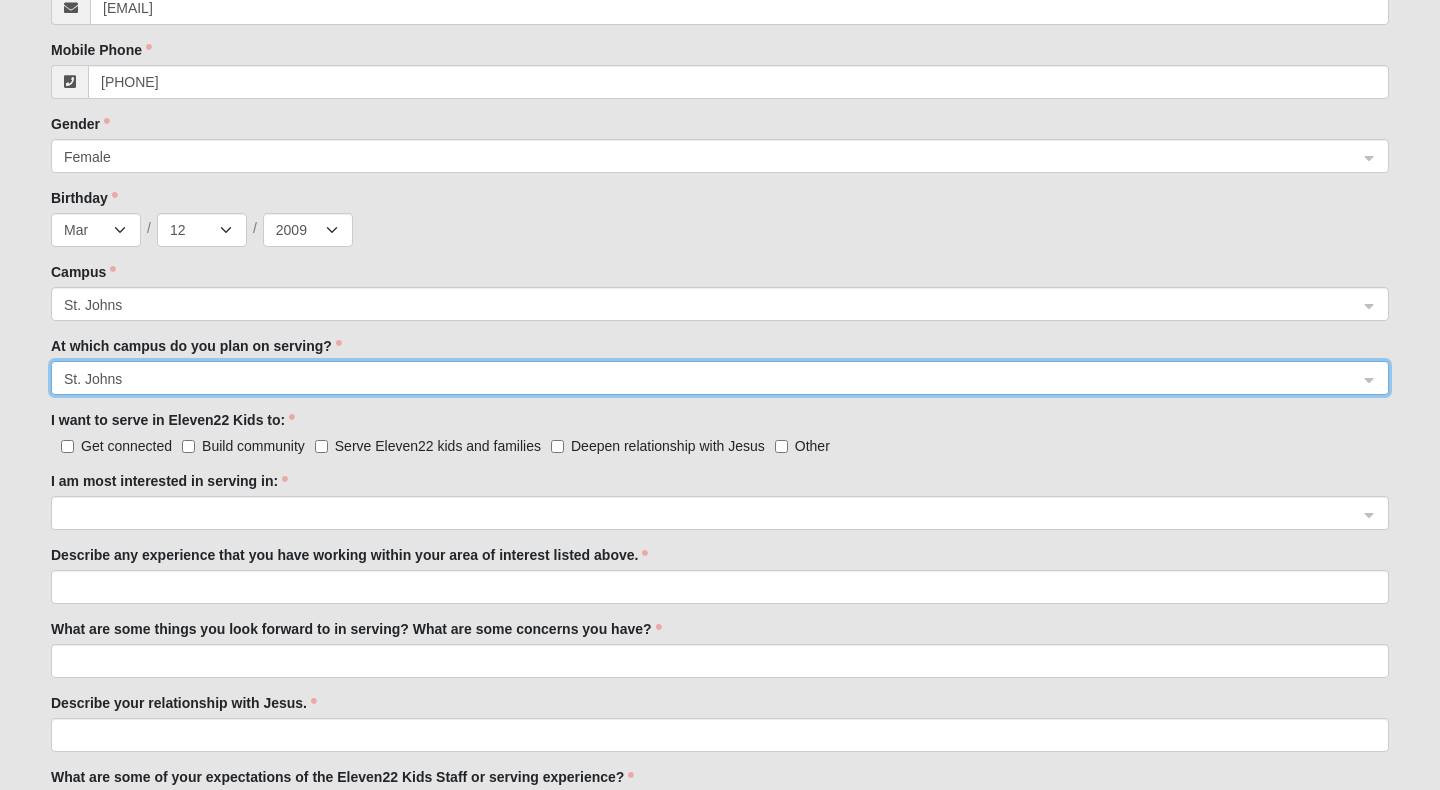 scroll, scrollTop: 684, scrollLeft: 0, axis: vertical 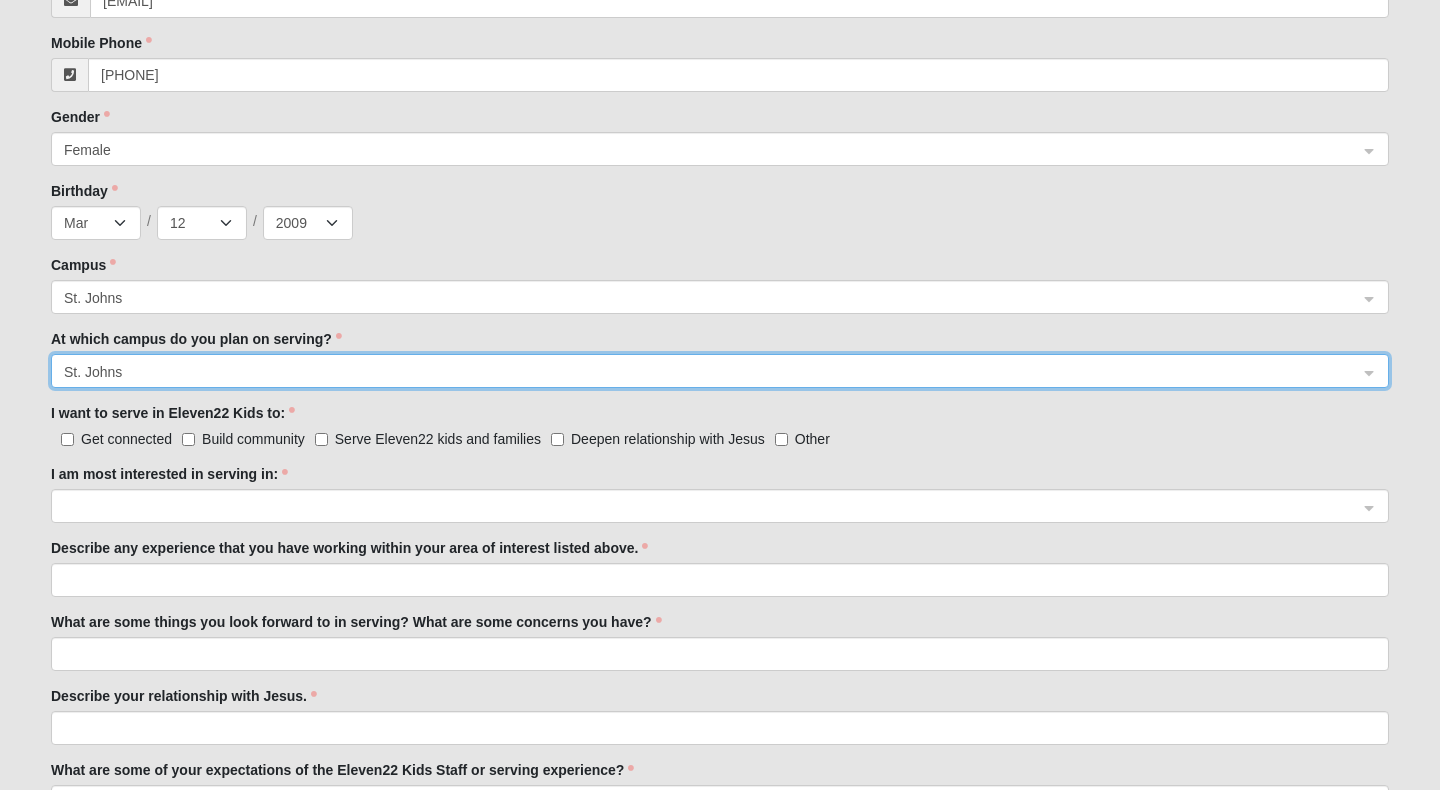 click on "Serve Eleven22 kids and families" at bounding box center [438, 439] 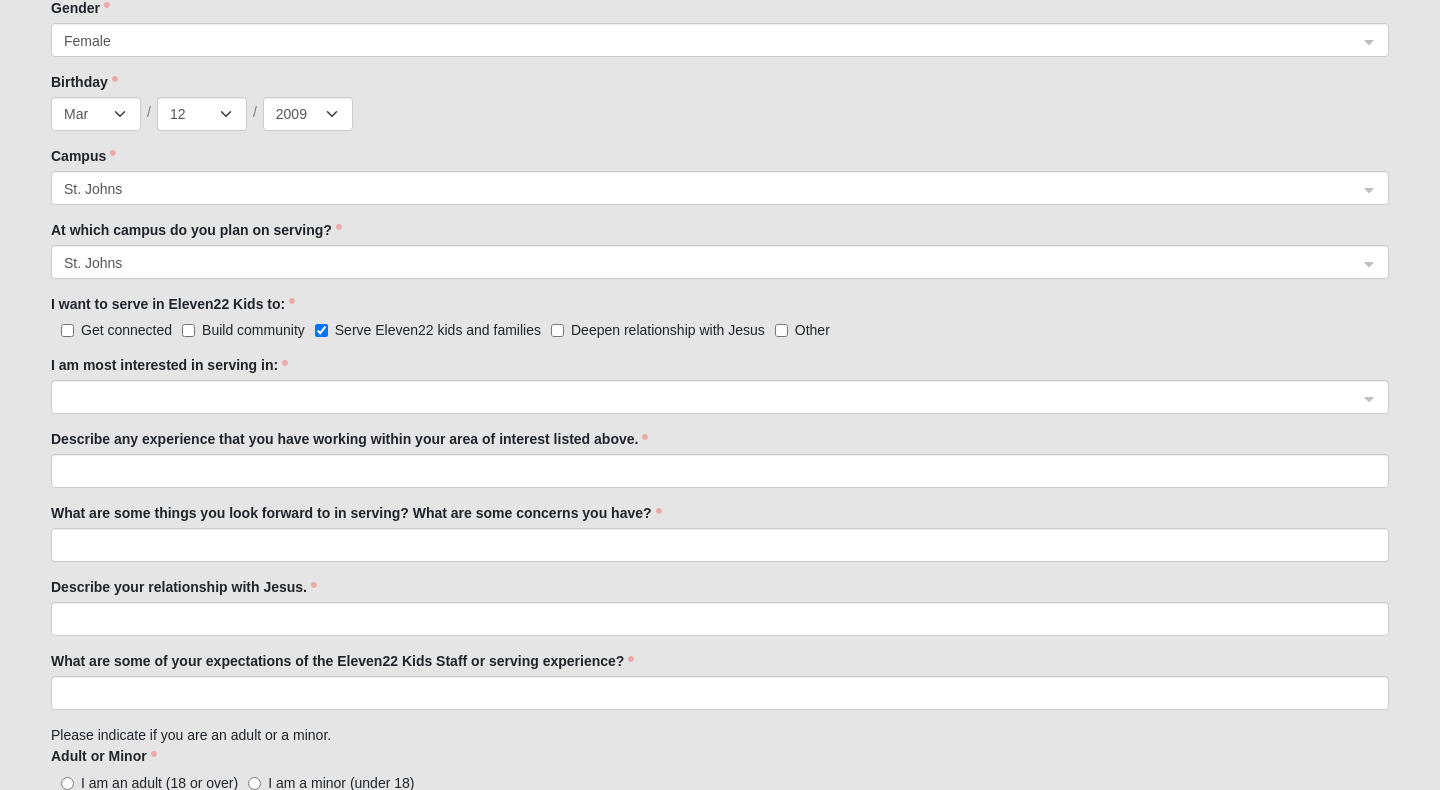 scroll, scrollTop: 800, scrollLeft: 0, axis: vertical 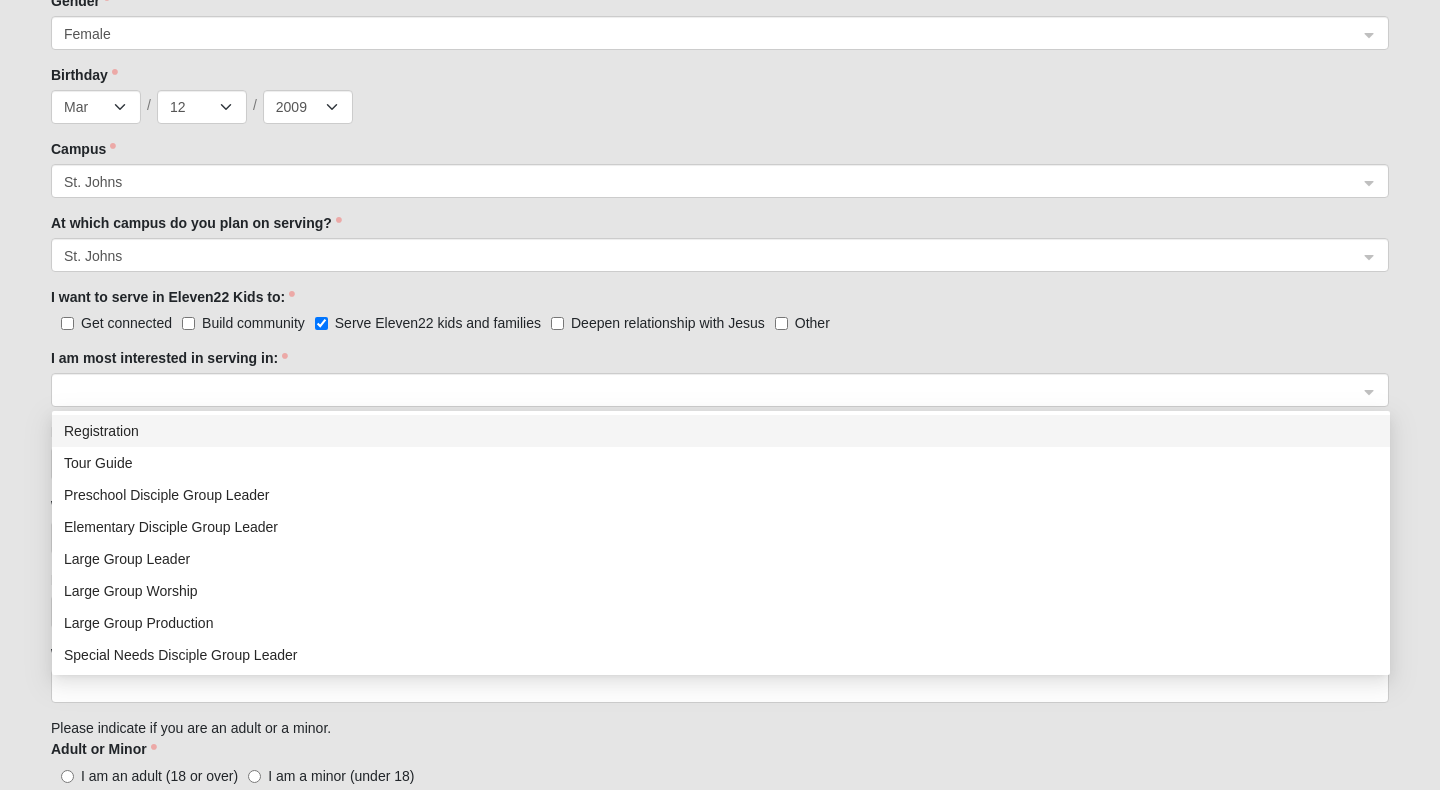 click 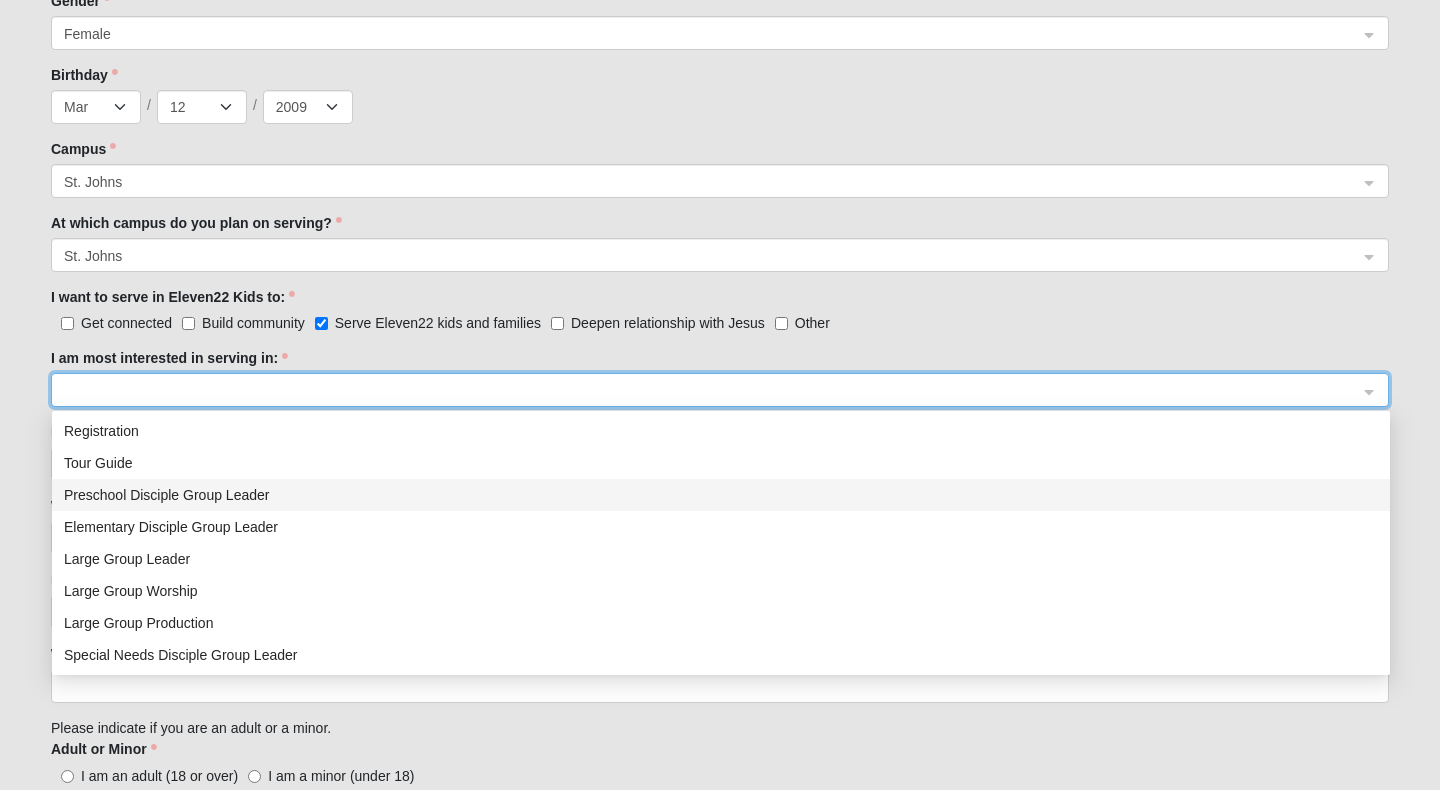 click on "Preschool Disciple Group Leader" at bounding box center (721, 495) 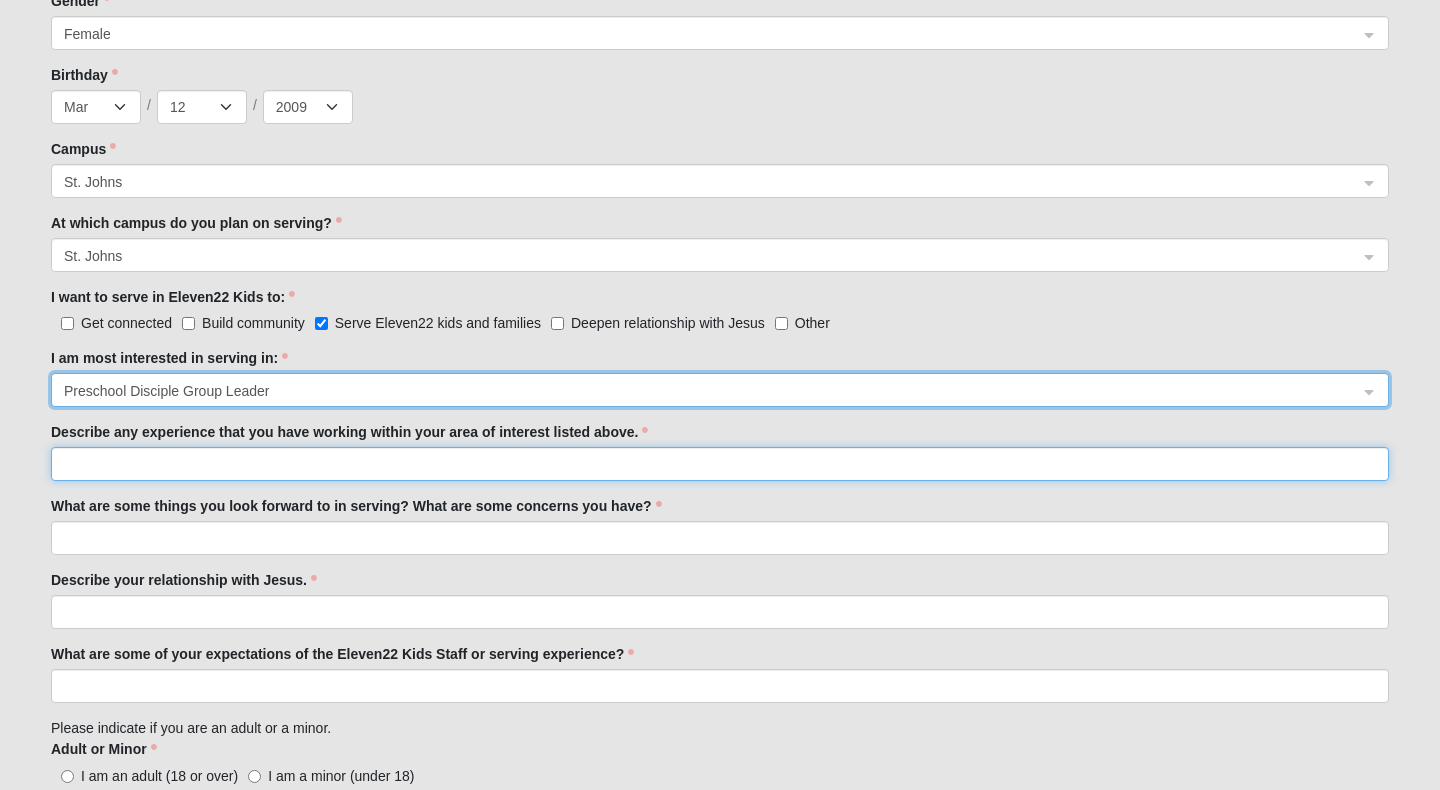 click on "Describe any experience that you have working within your area of interest listed above." 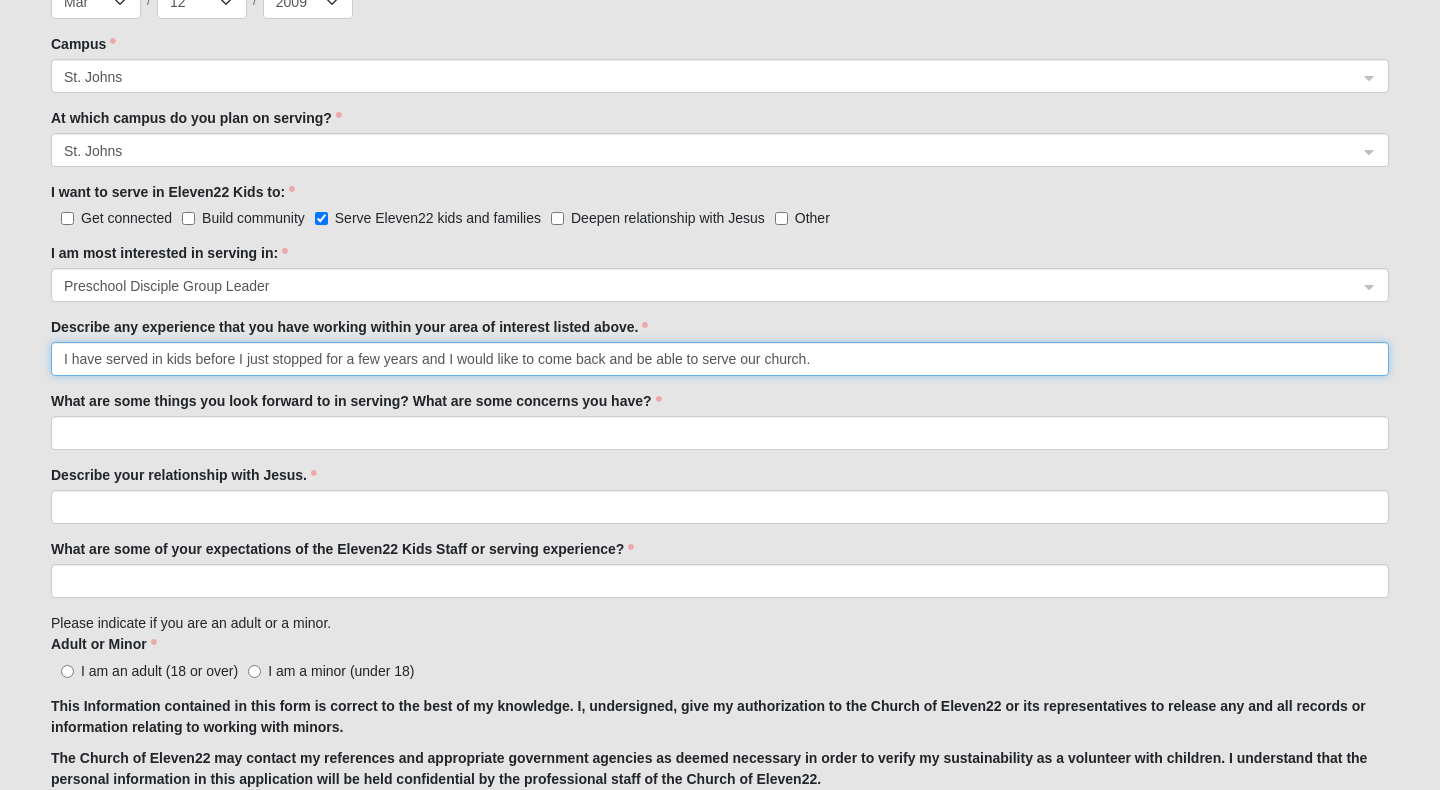 scroll, scrollTop: 930, scrollLeft: 0, axis: vertical 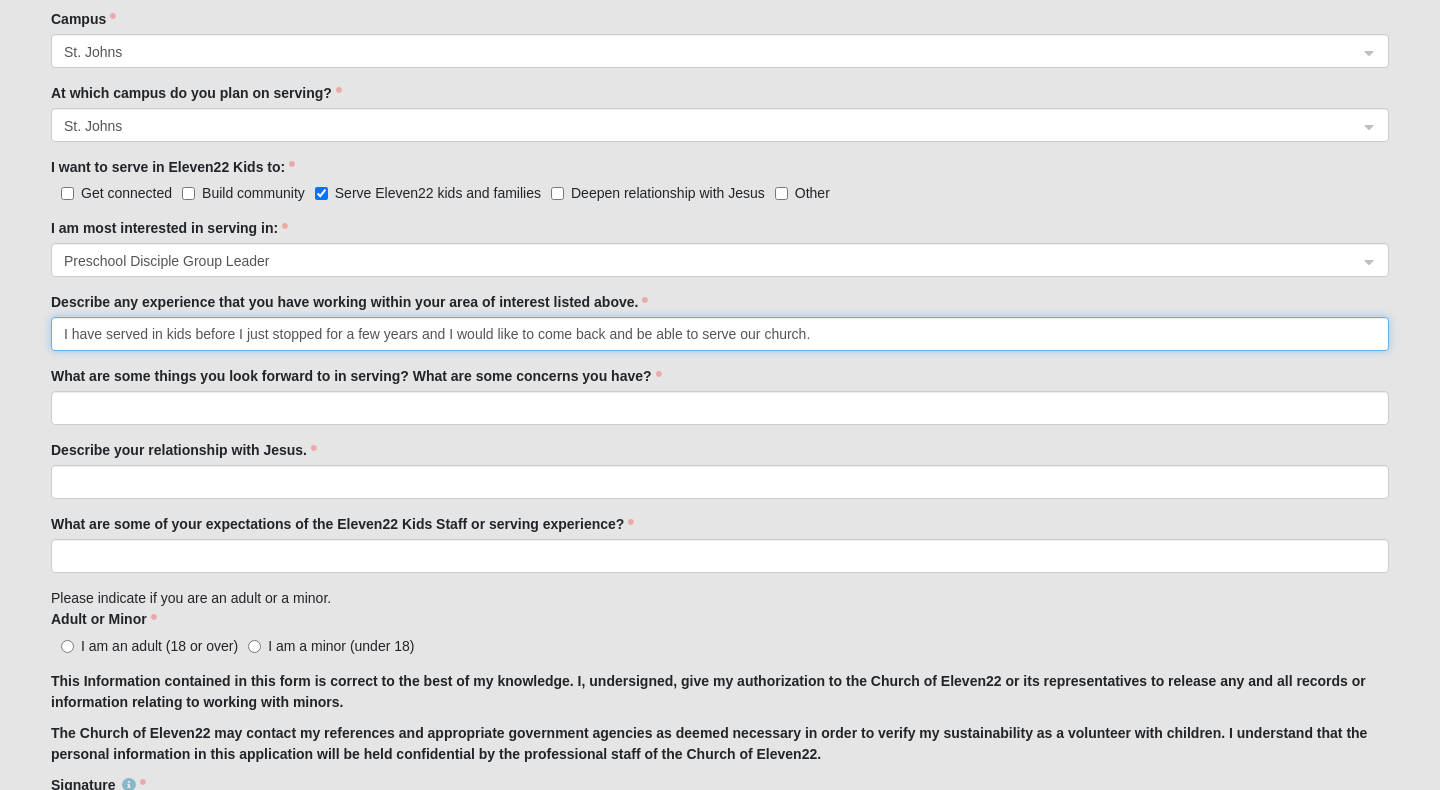 type on "I have served in kids before I just stopped for a few years and I would like to come back and be able to serve our church." 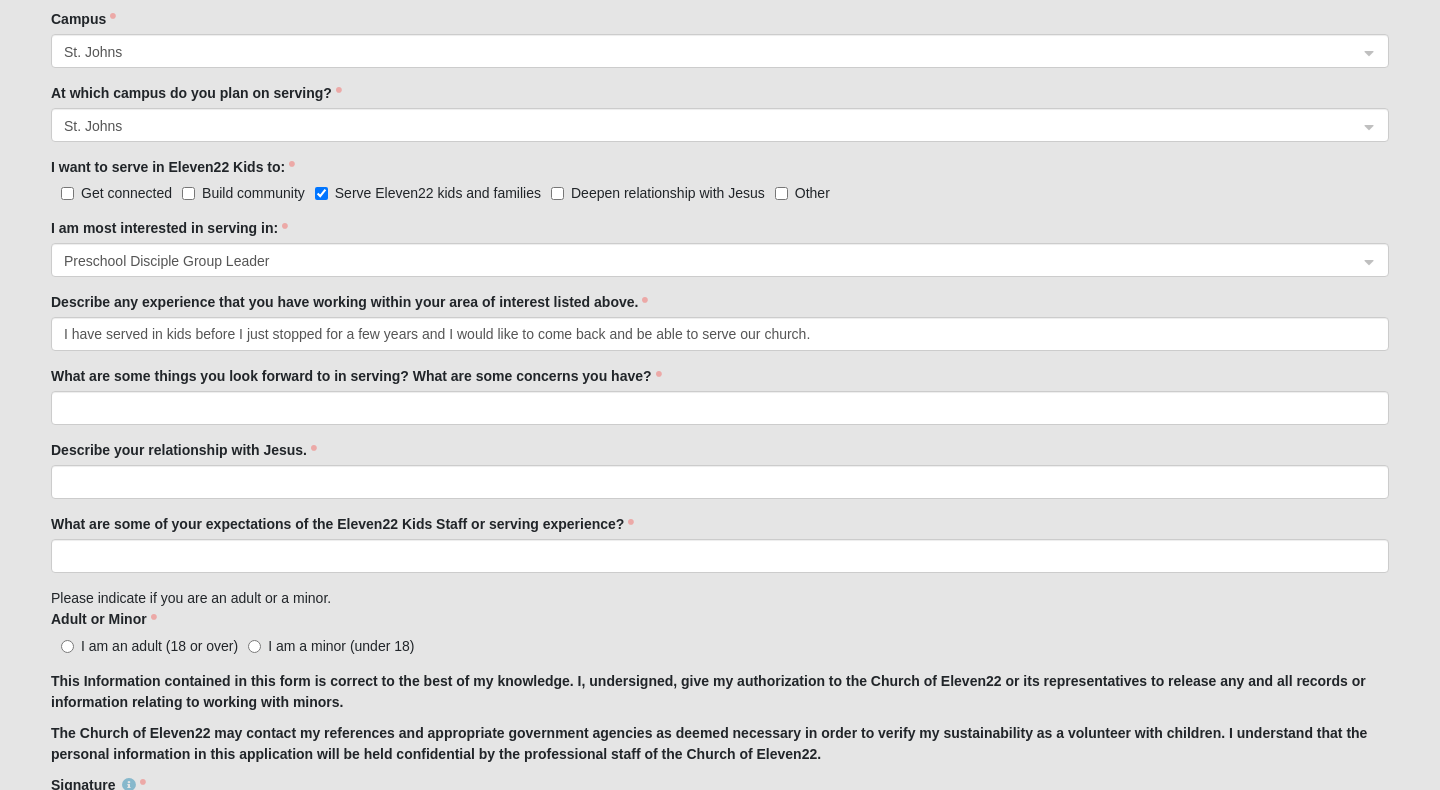 click on "What are some things you look forward to in serving? What are some concerns you have?" at bounding box center [356, 376] 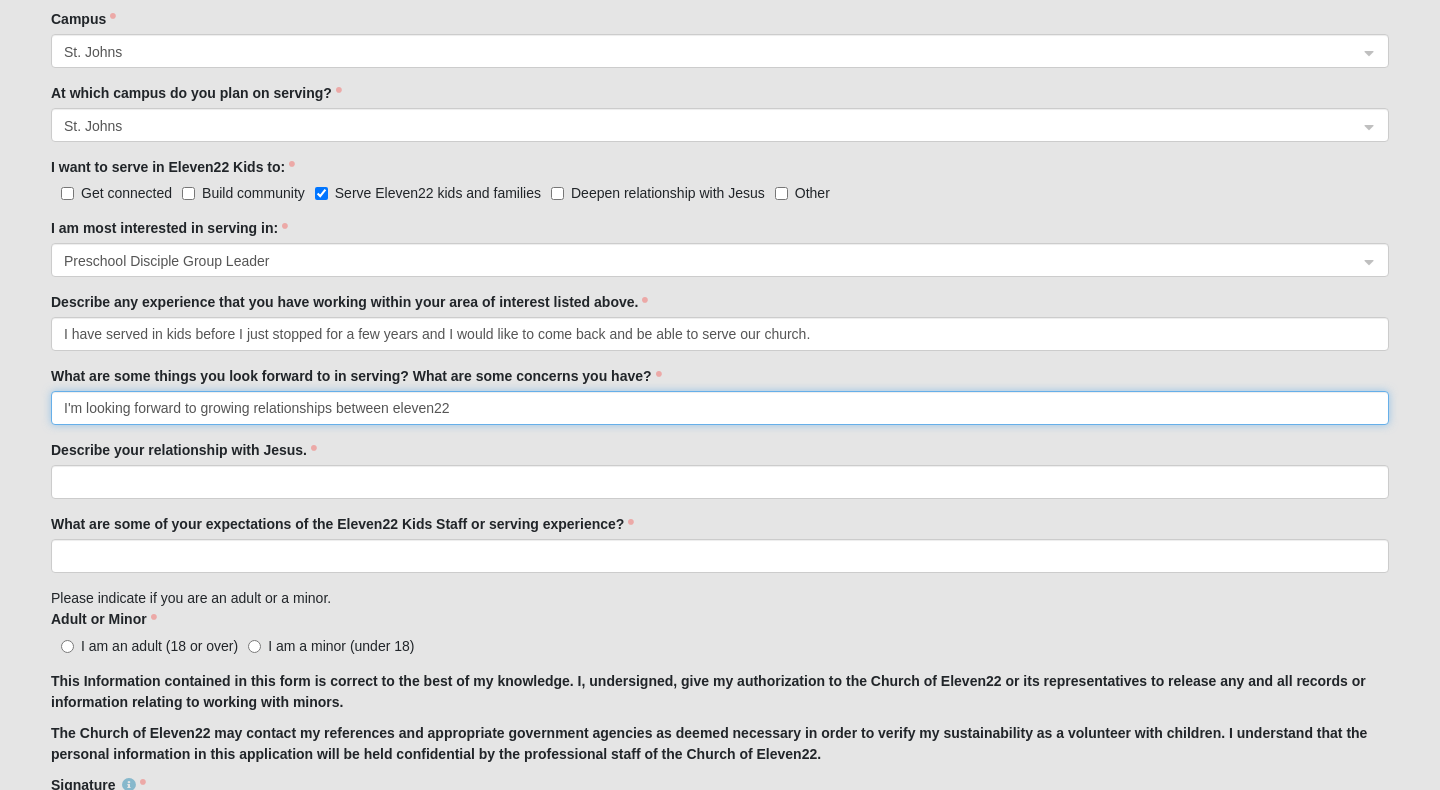 click on "I'm looking forward to growing relationships between eleven22" 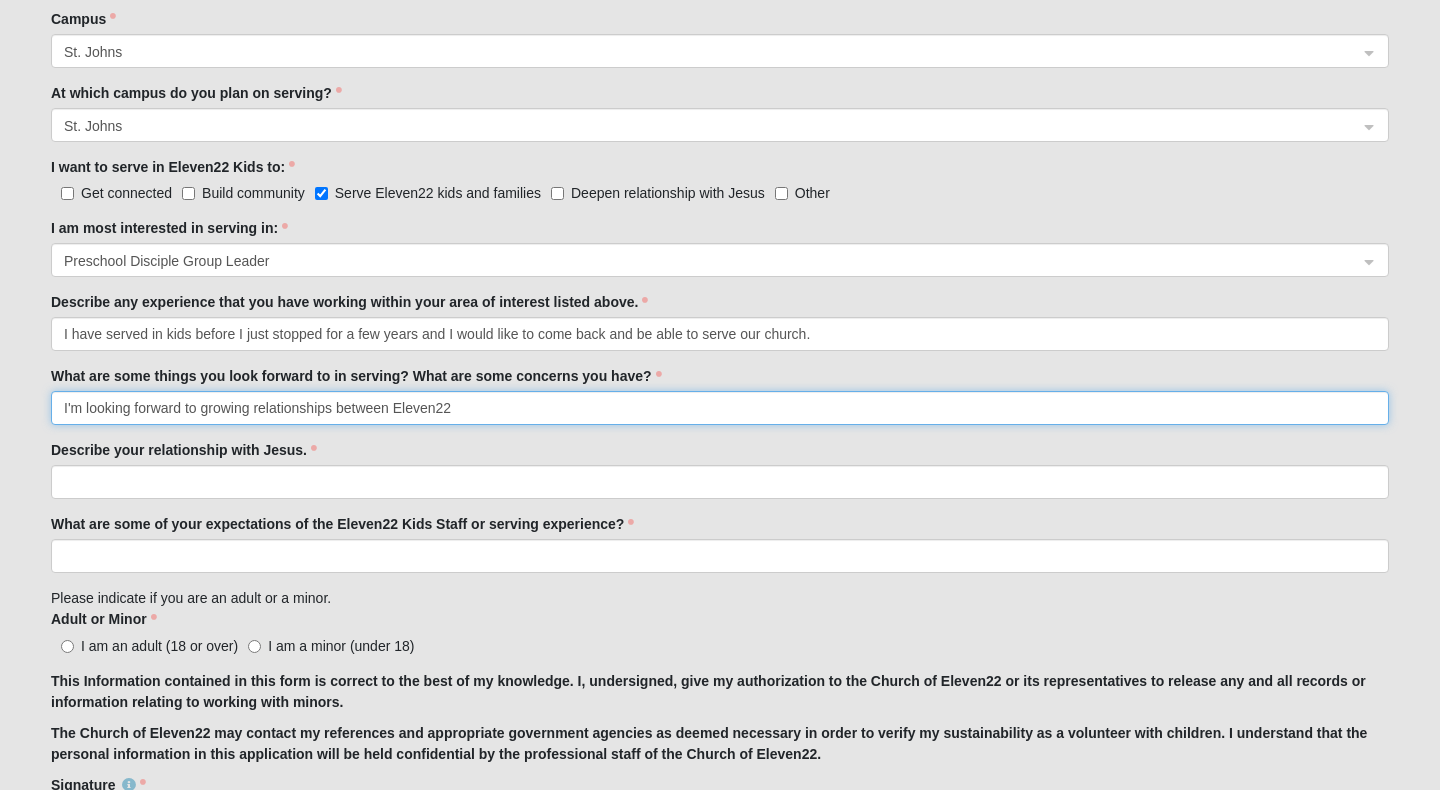 click on "I'm looking forward to growing relationships between Eleven22" 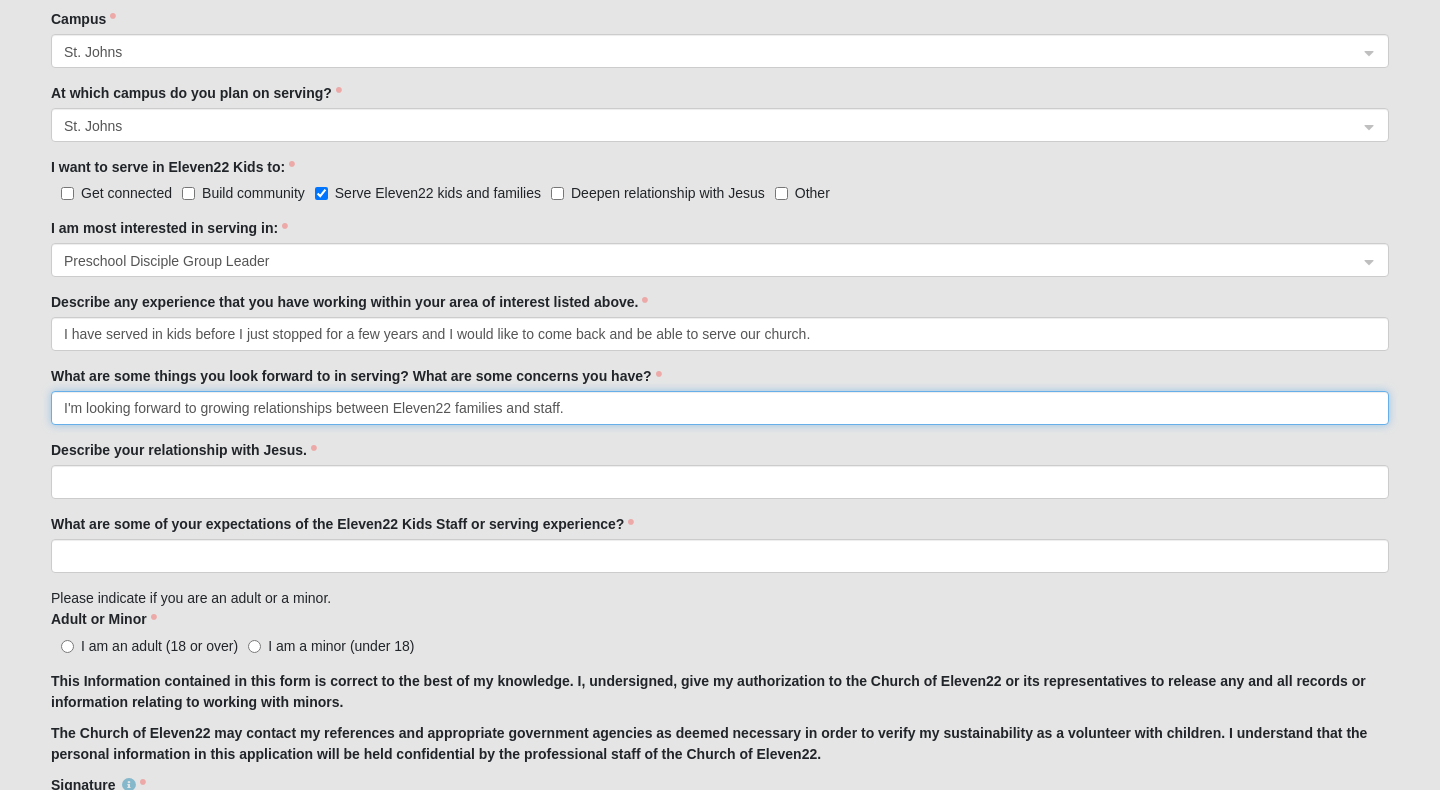 type on "I'm looking forward to growing relationships between Eleven22 families and staff." 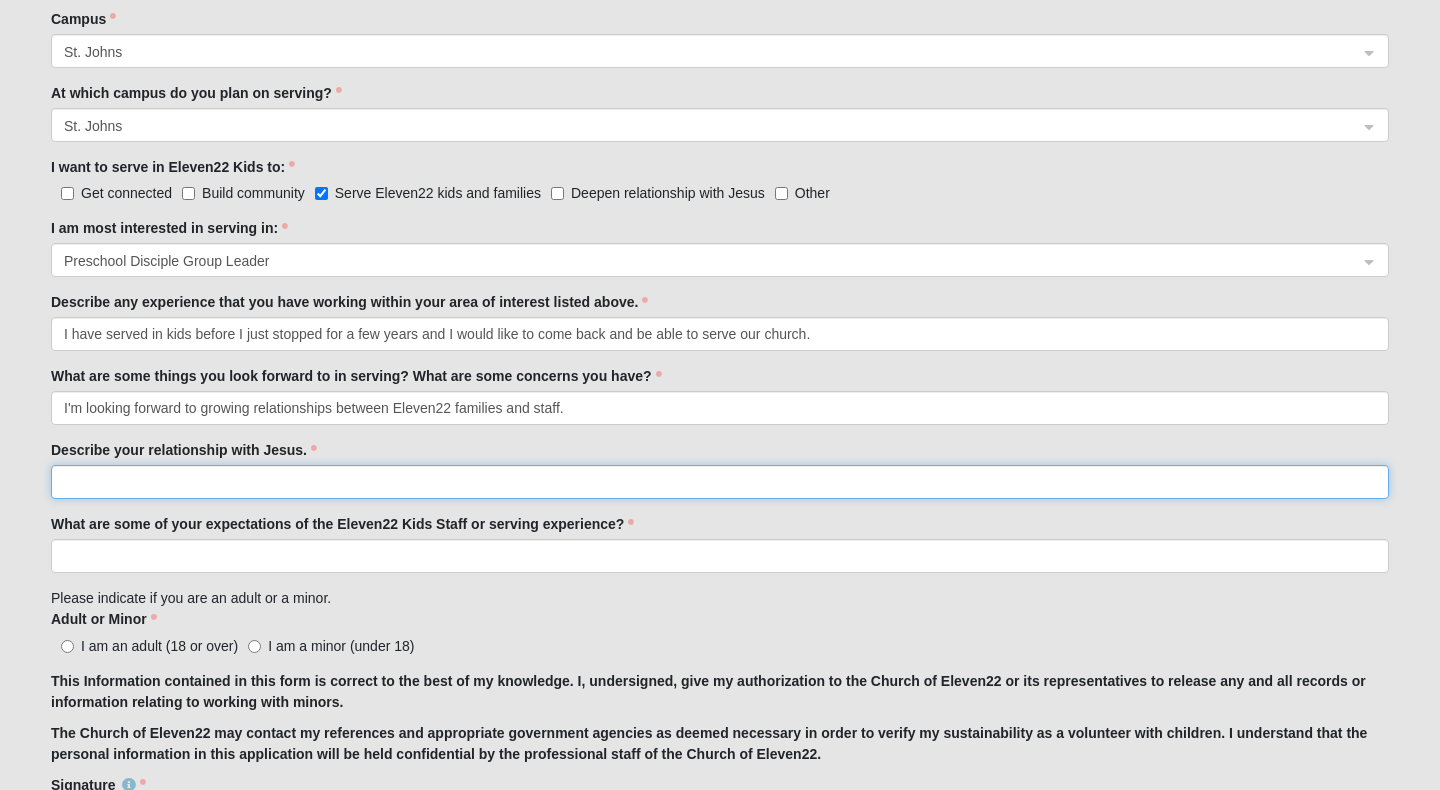 click on "Describe your relationship with Jesus." 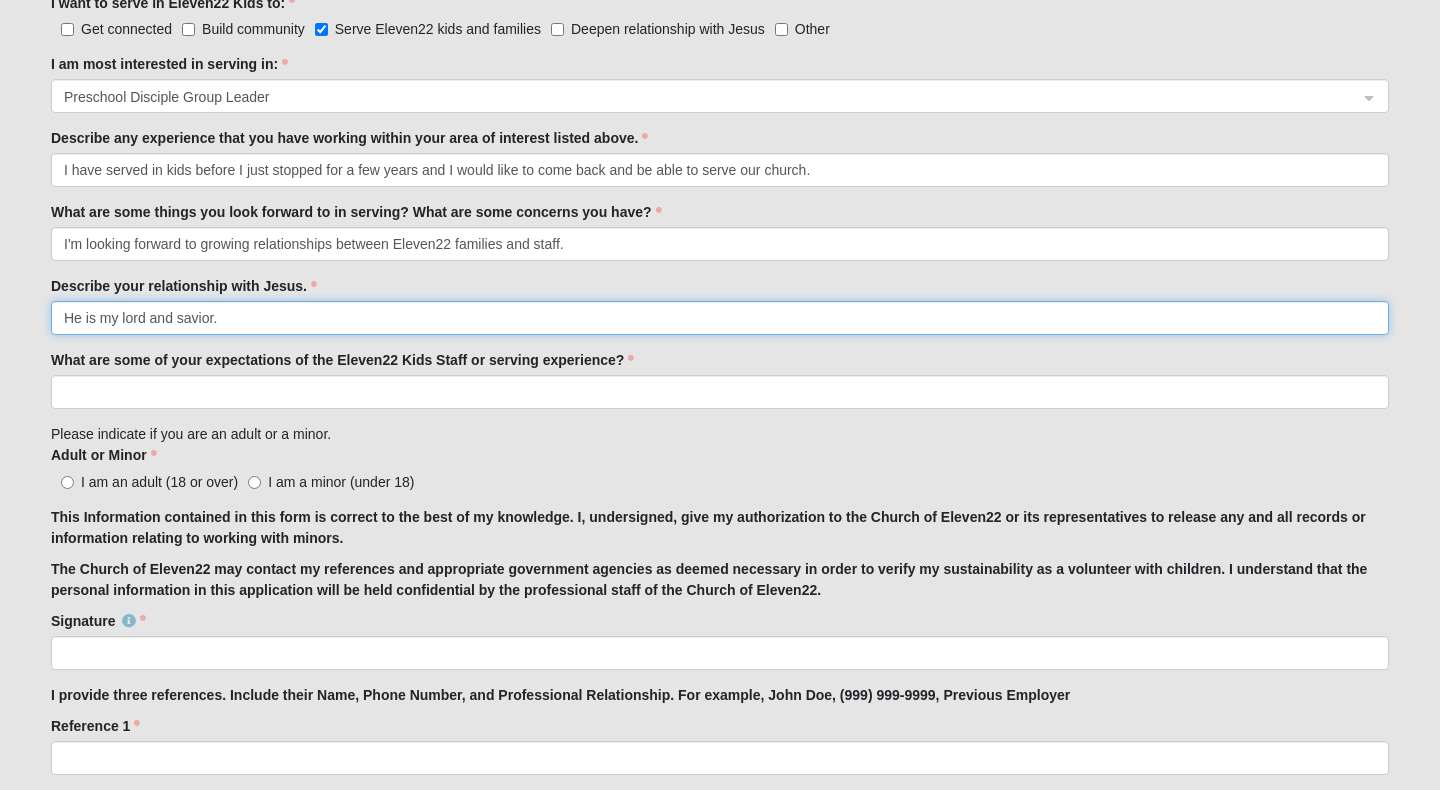 scroll, scrollTop: 1115, scrollLeft: 0, axis: vertical 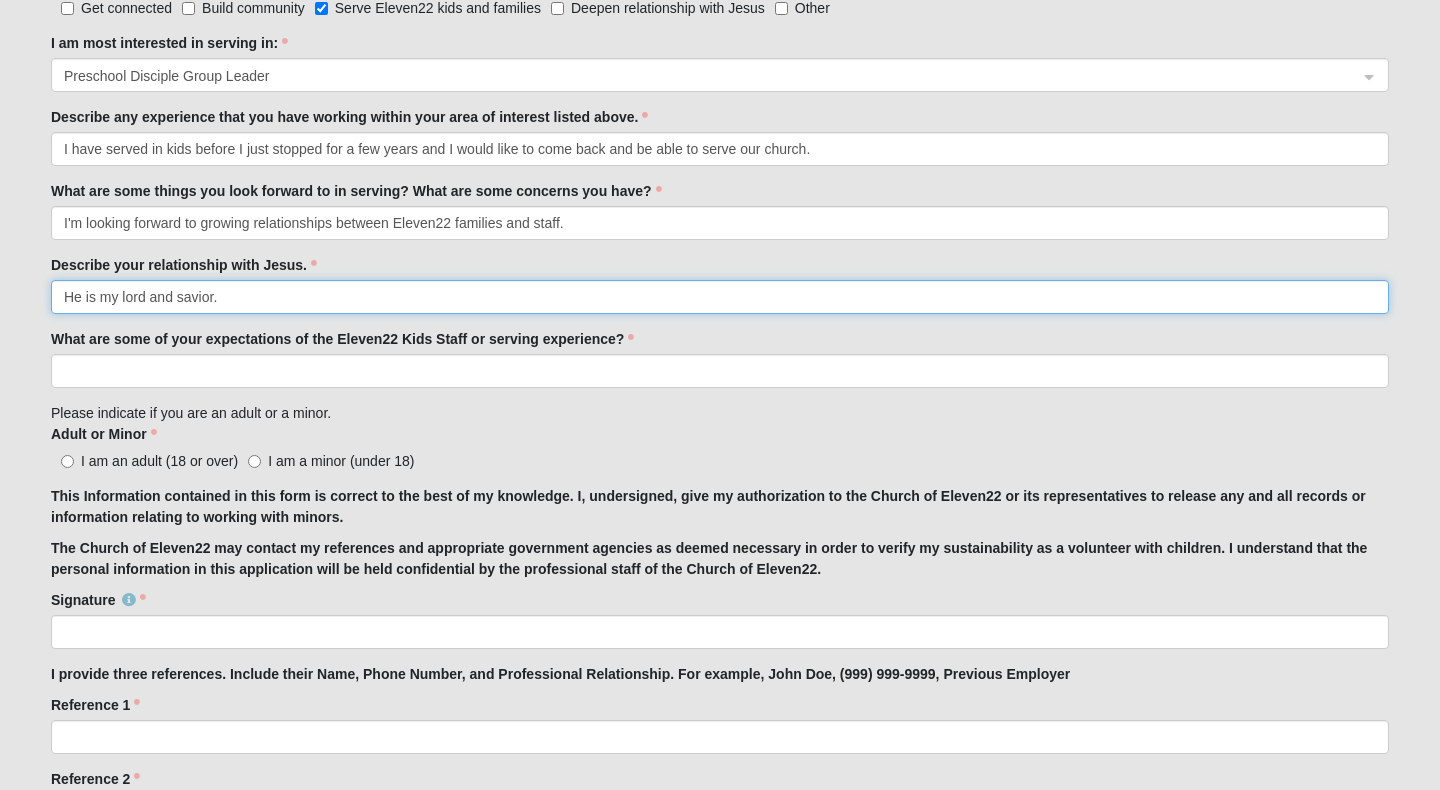 type on "He is my lord and savior." 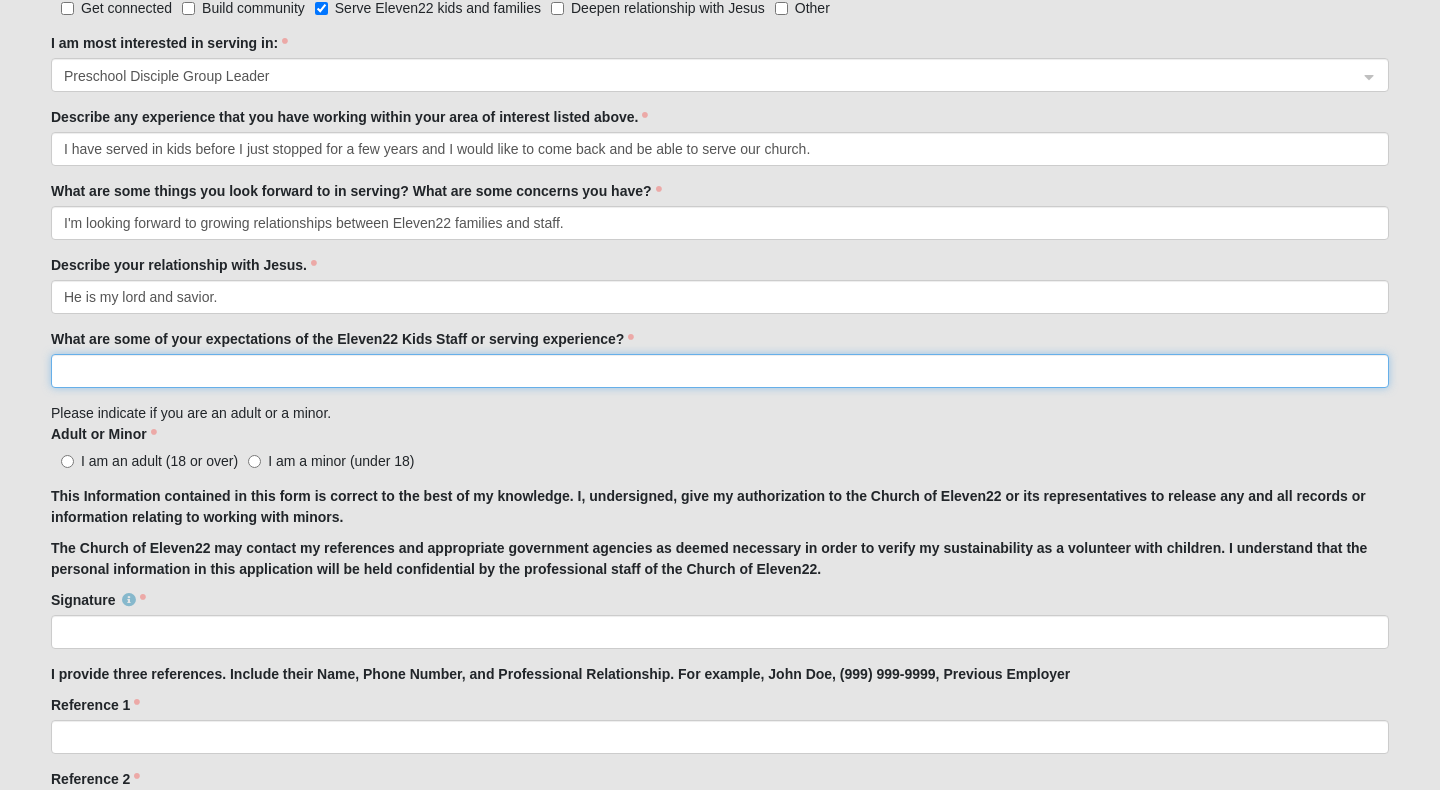 click on "What are some of your expectations of the Eleven22 Kids Staff or serving experience?" 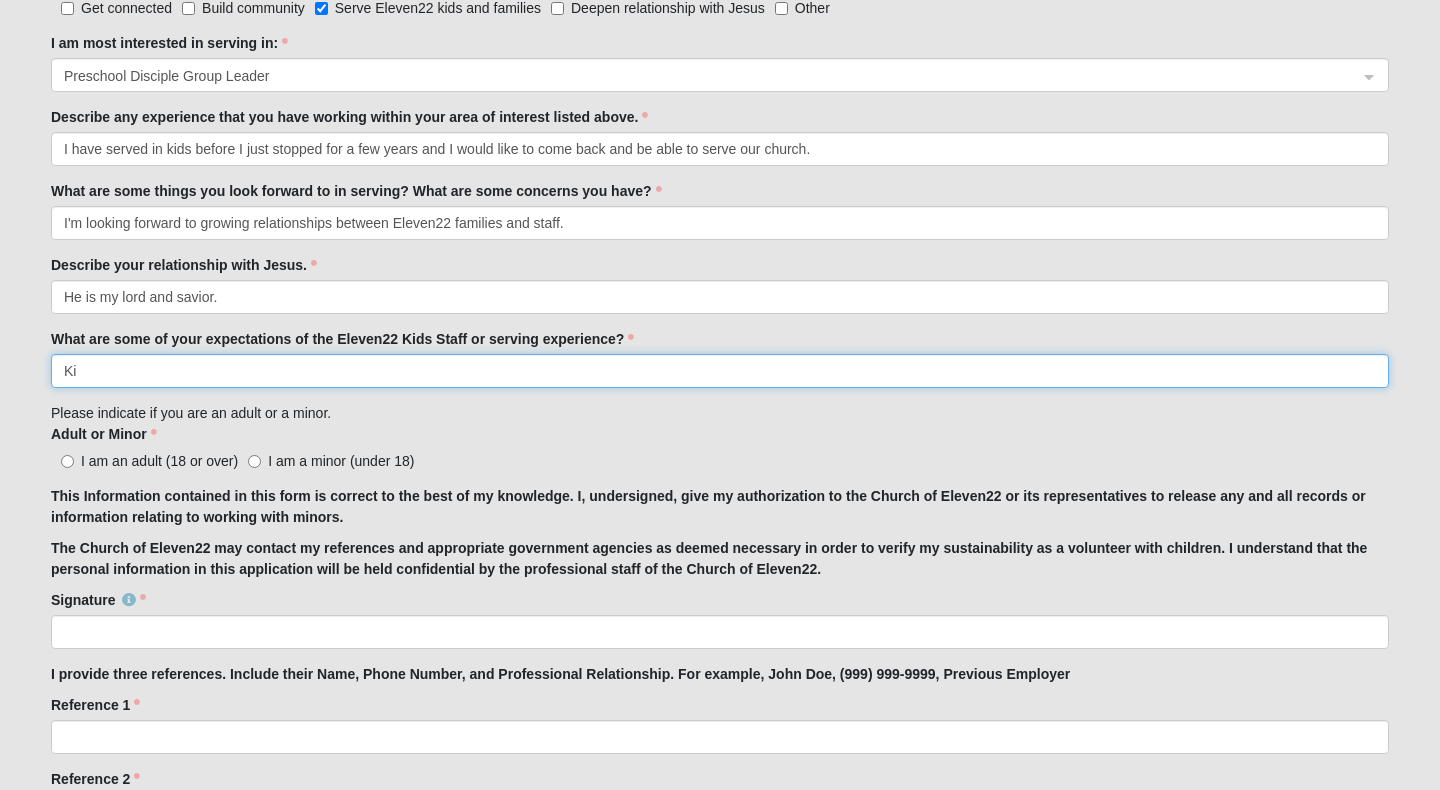 type on "K" 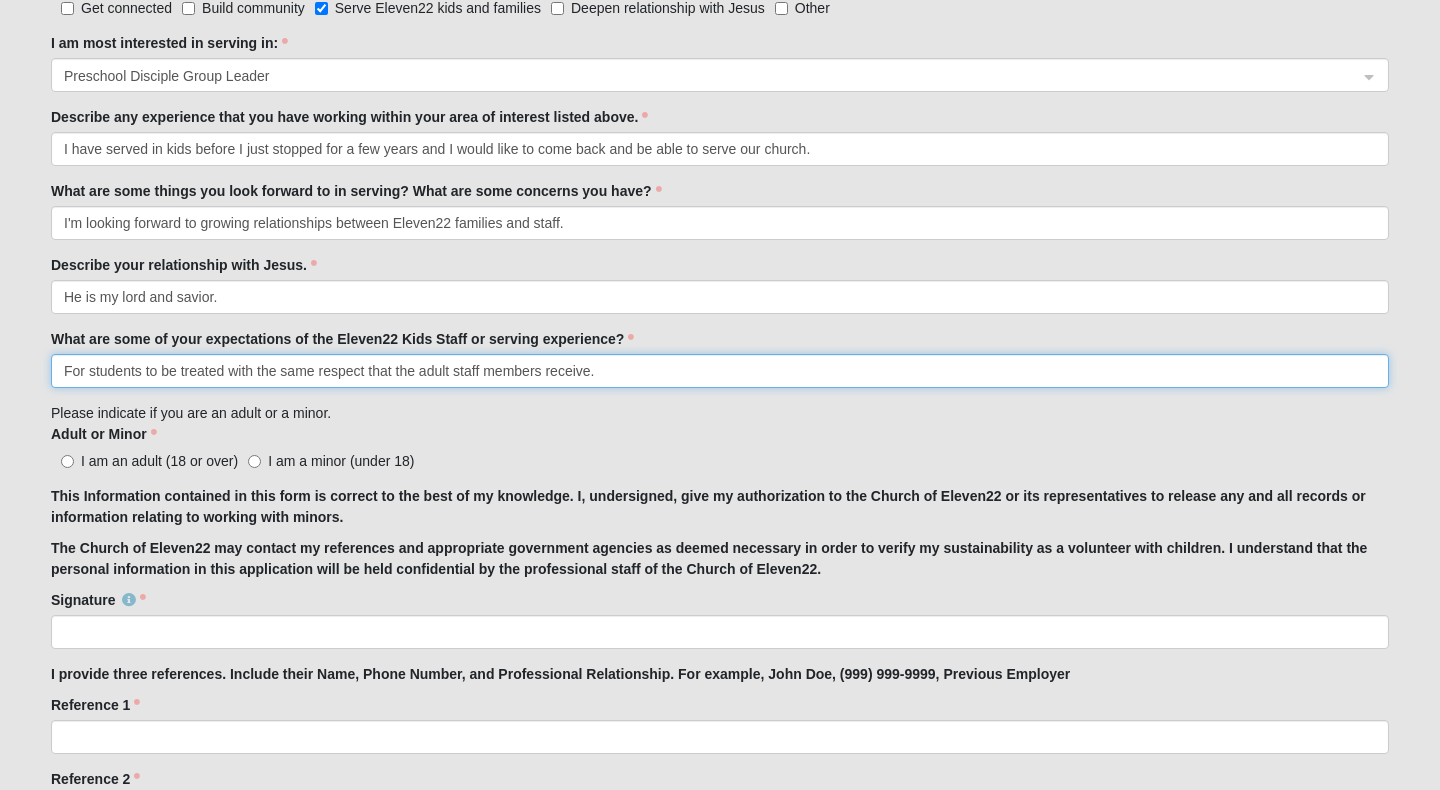 click on "For students to be treated with the same respect that the adult staff members receive." 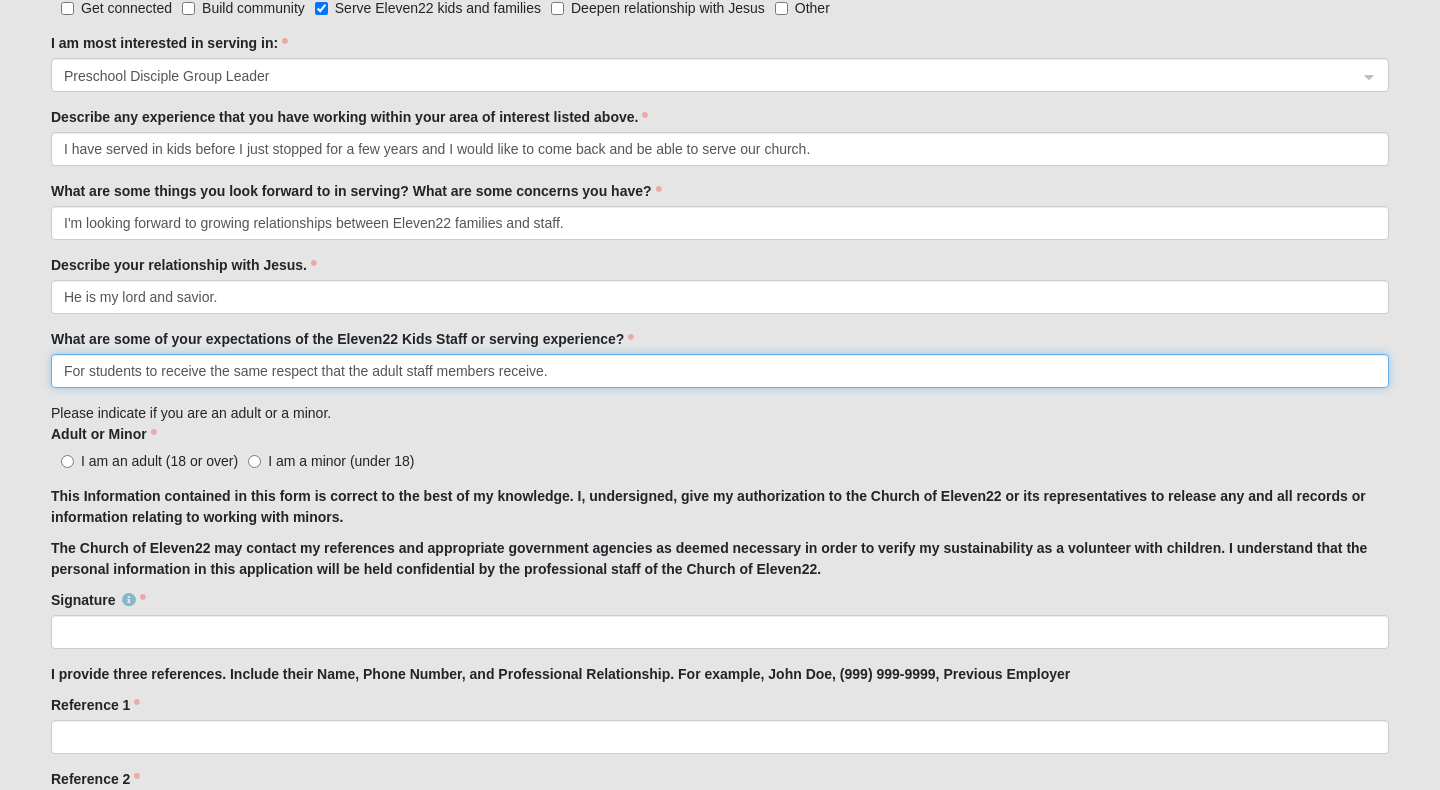 type on "For students to receive the same respect that the adult staff members receive." 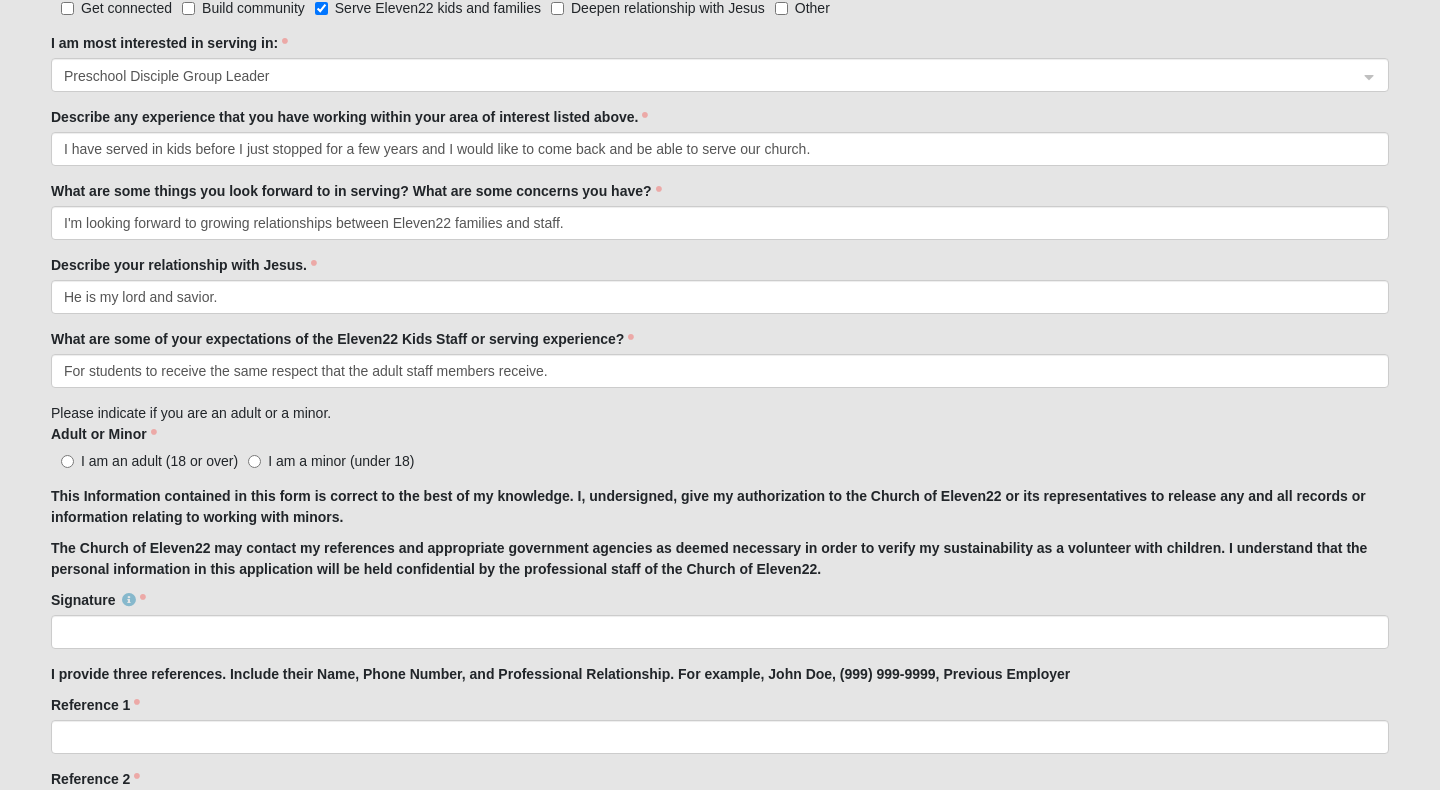 click on "I am a minor (under 18)" at bounding box center (341, 461) 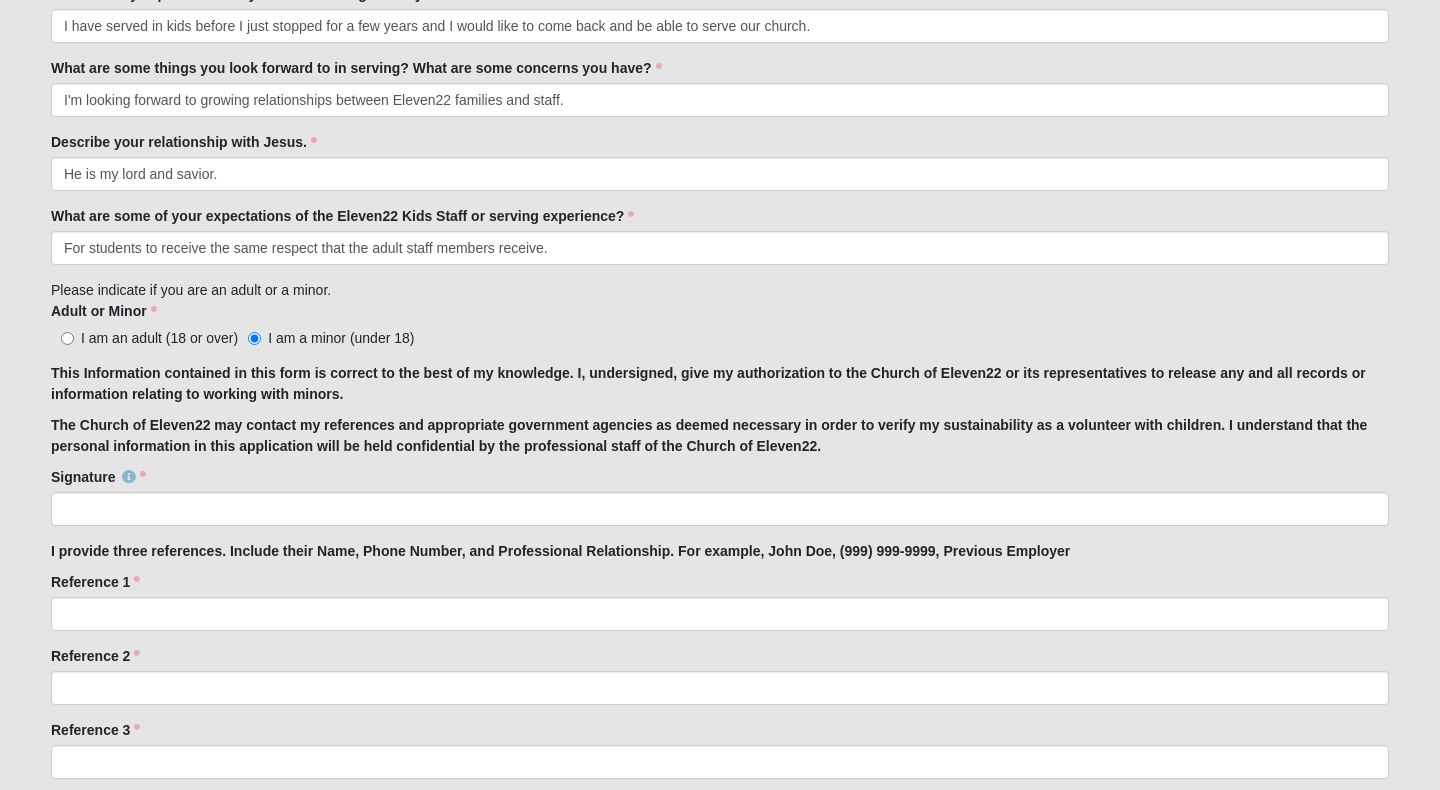scroll, scrollTop: 1255, scrollLeft: 0, axis: vertical 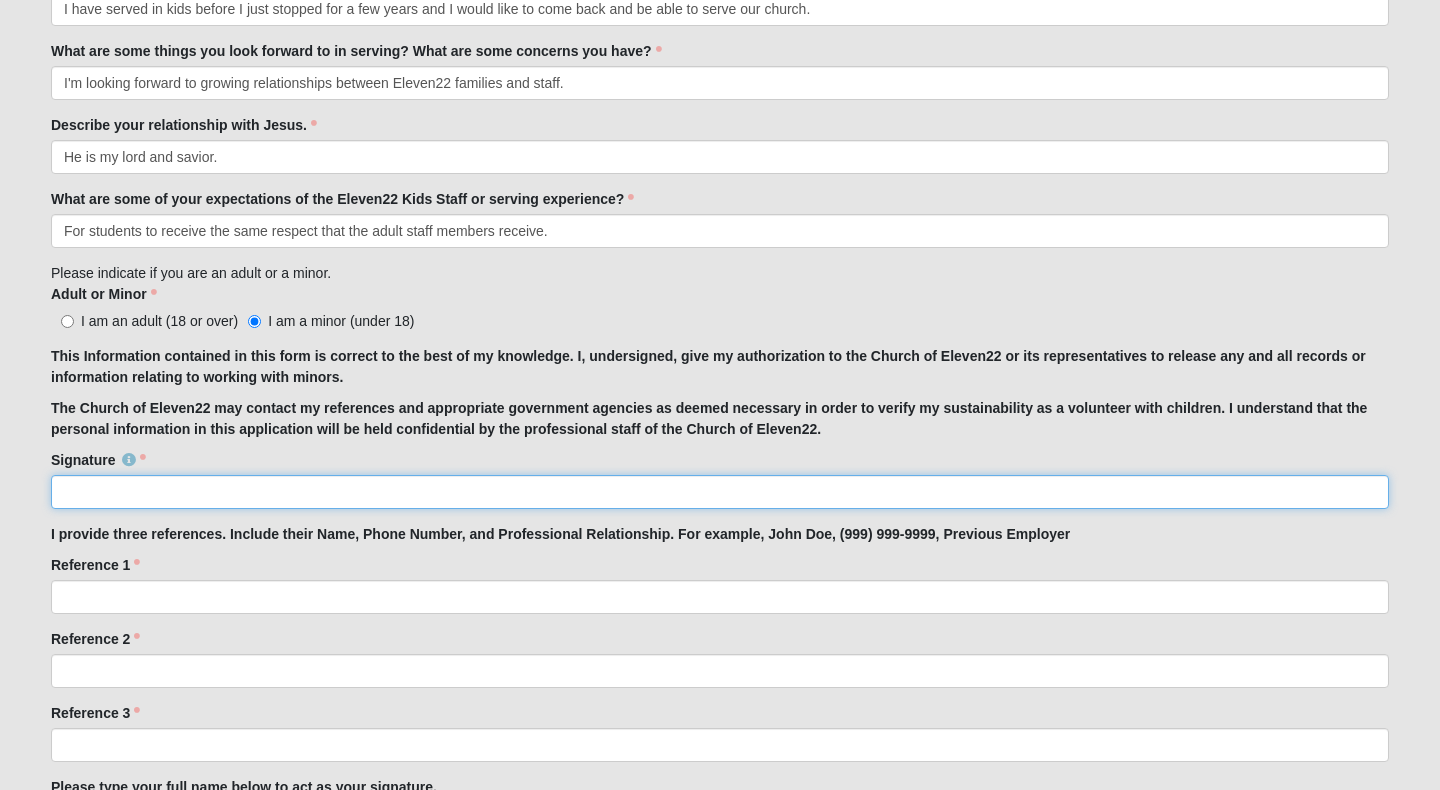 click on "Signature" 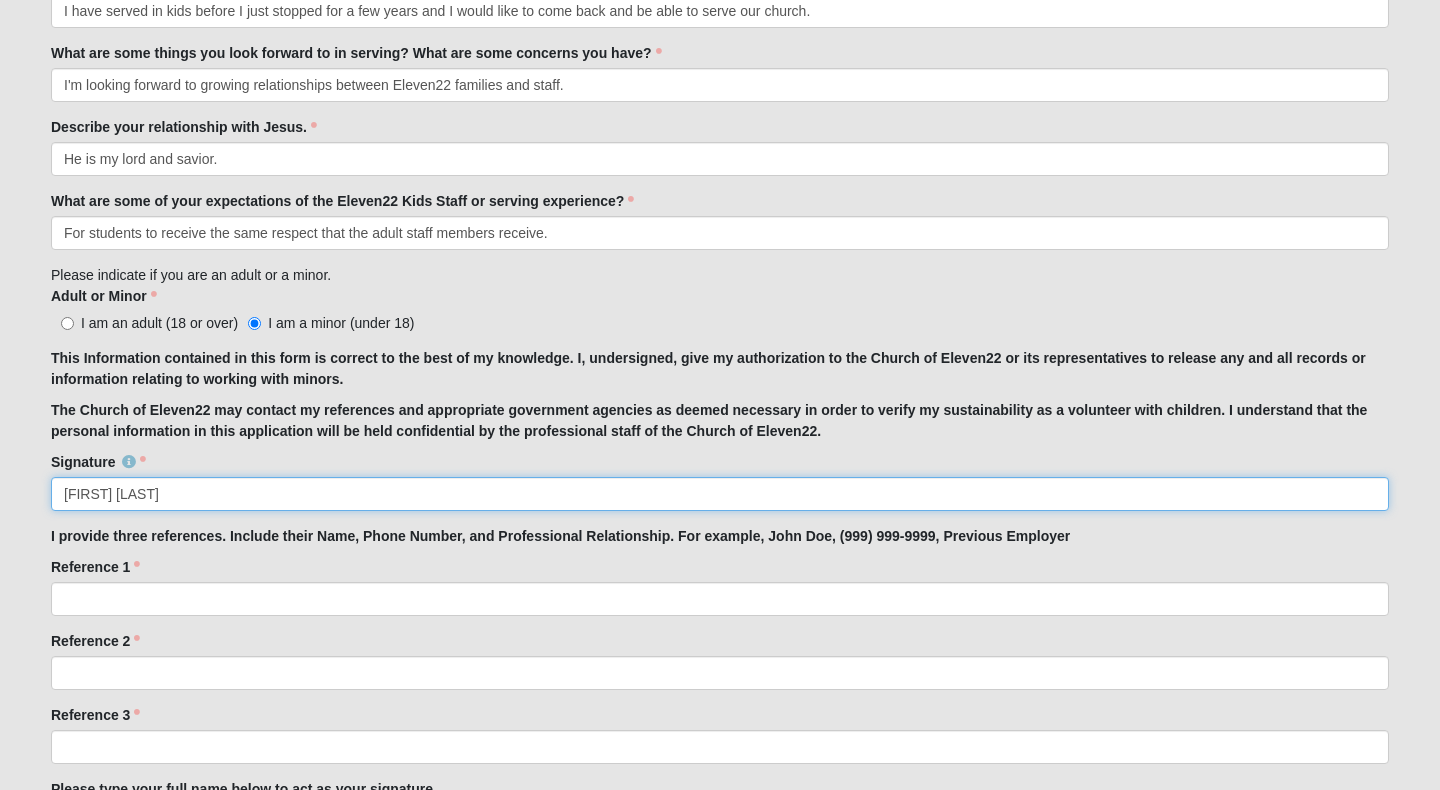 scroll, scrollTop: 1265, scrollLeft: 0, axis: vertical 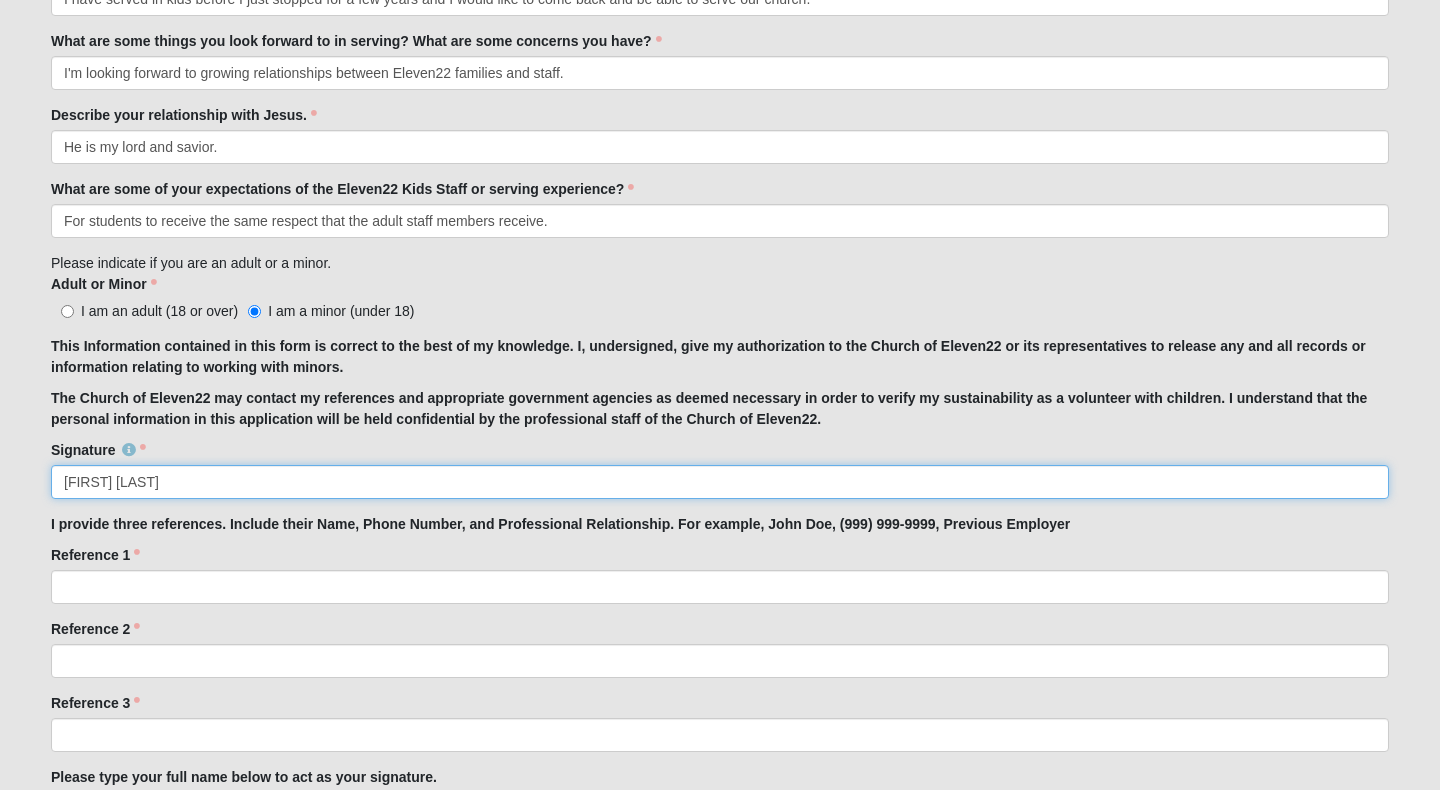 type on "[FIRST] [LAST]" 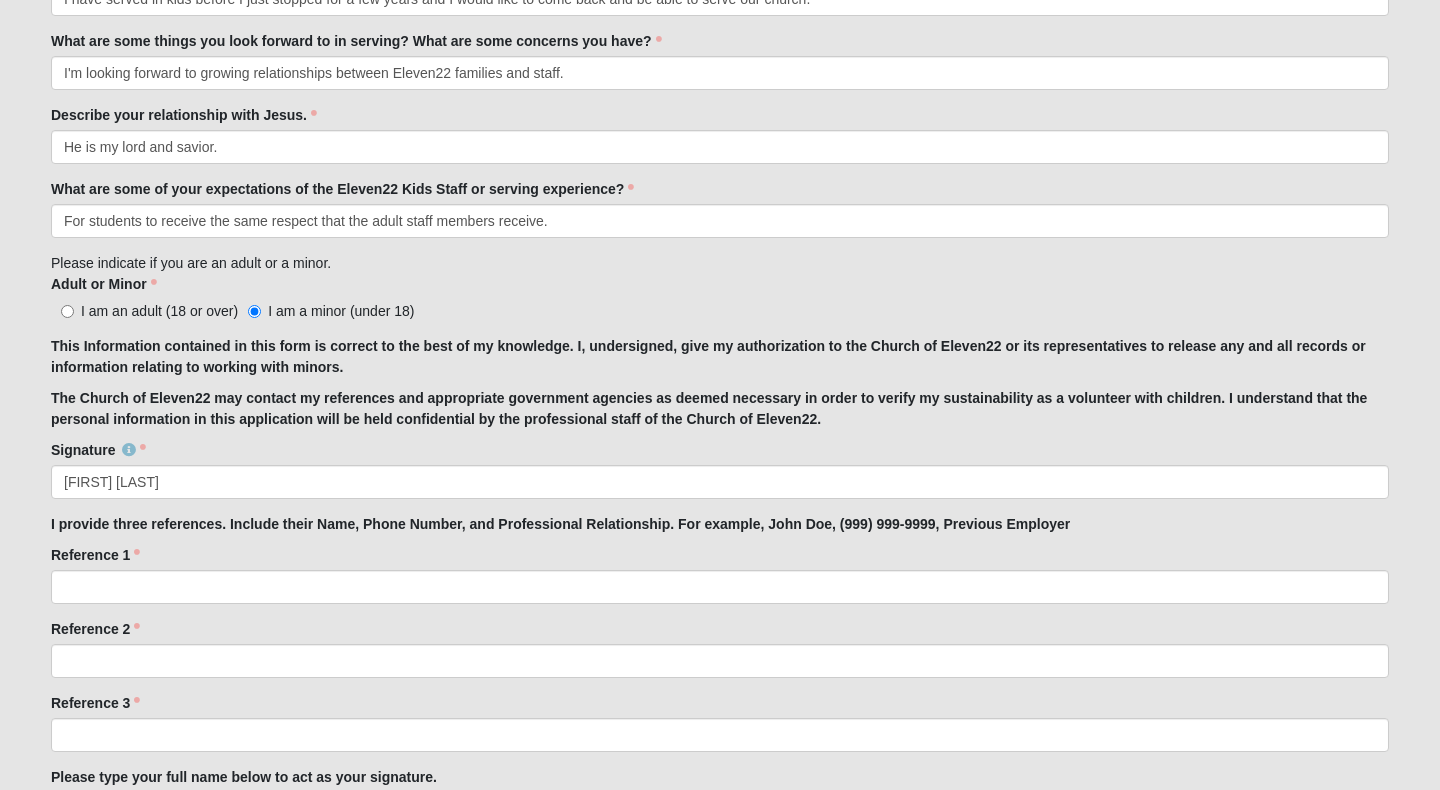 click on "Reference 1" at bounding box center [95, 555] 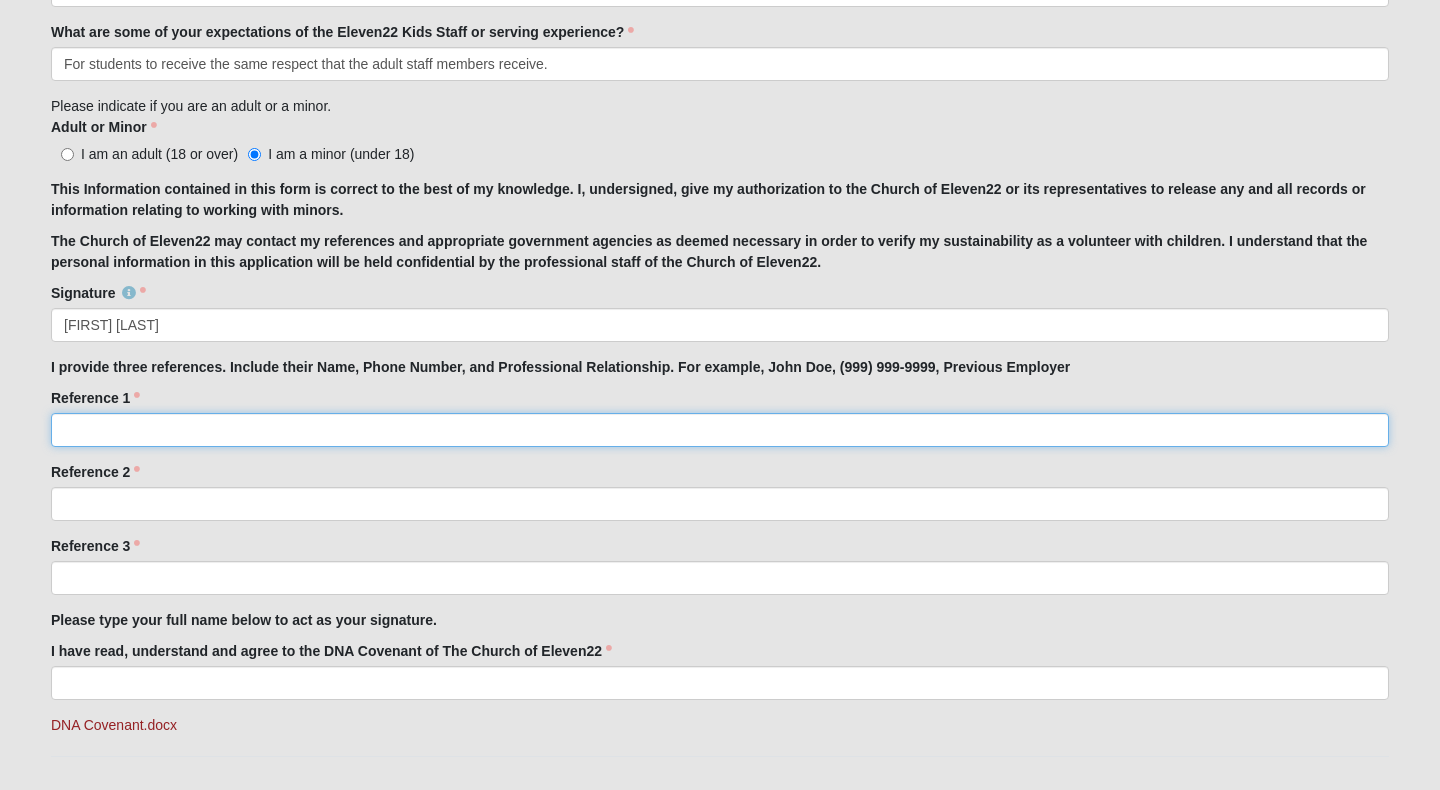 scroll, scrollTop: 1423, scrollLeft: 0, axis: vertical 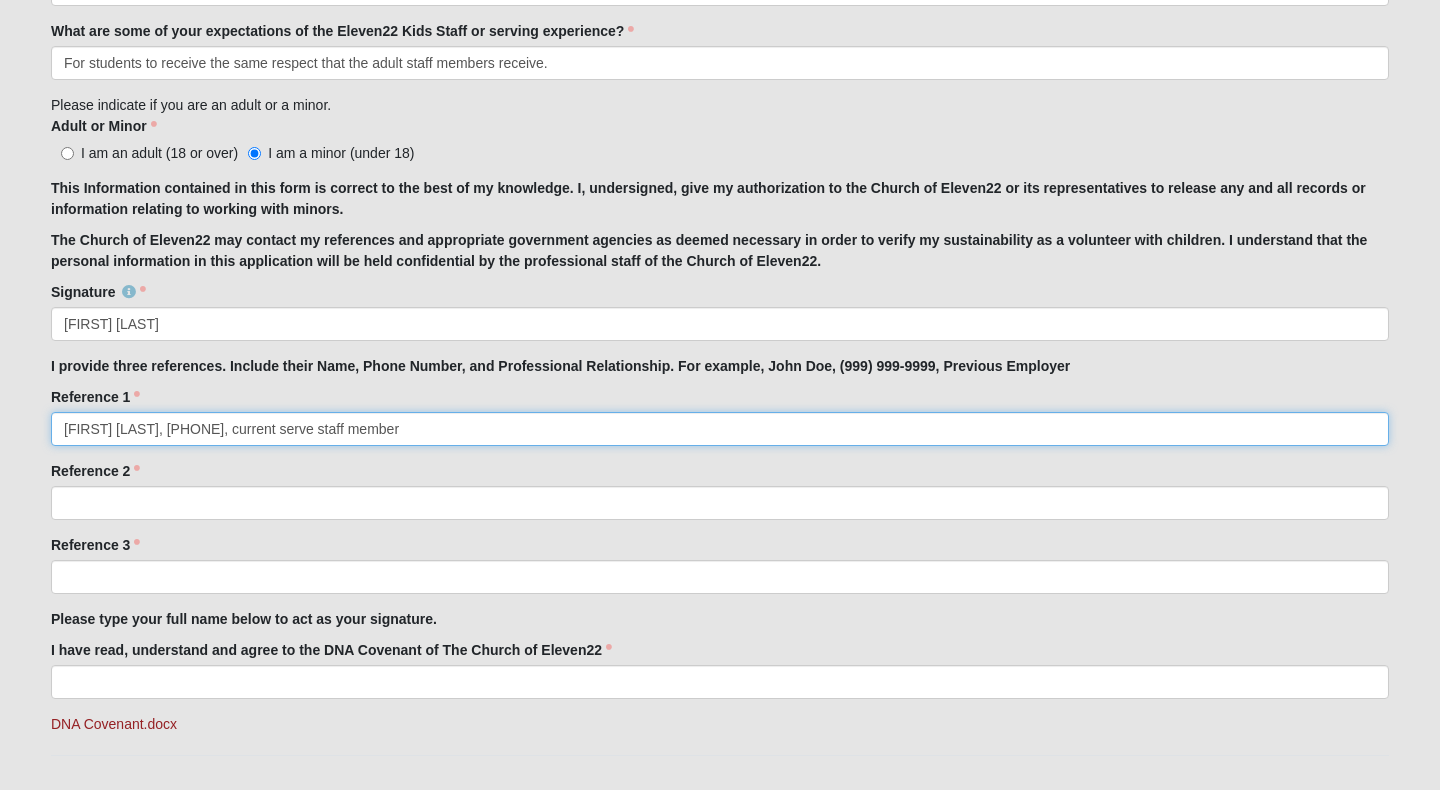 type on "[FIRST] [LAST], [PHONE], current serve staff member" 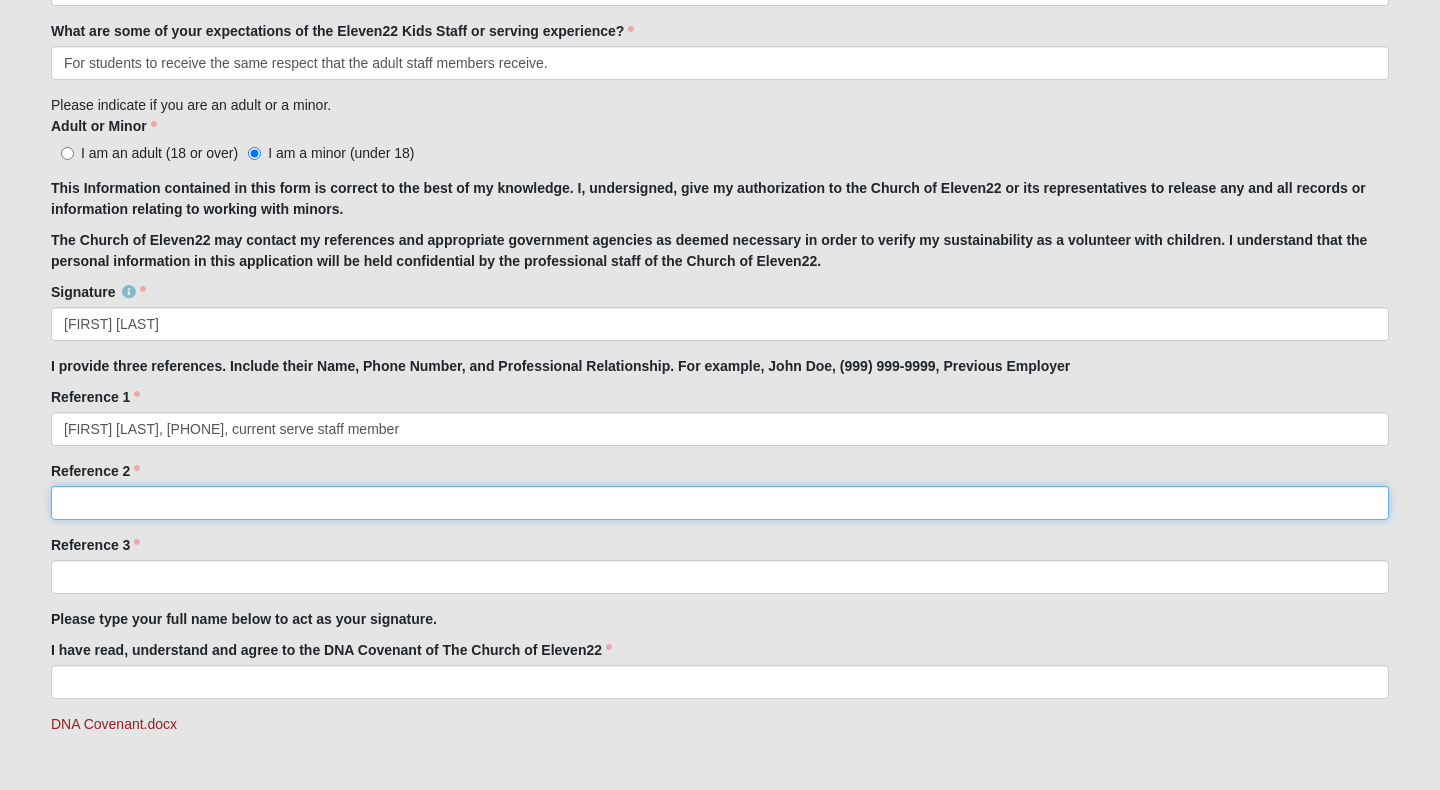click on "Reference 2" 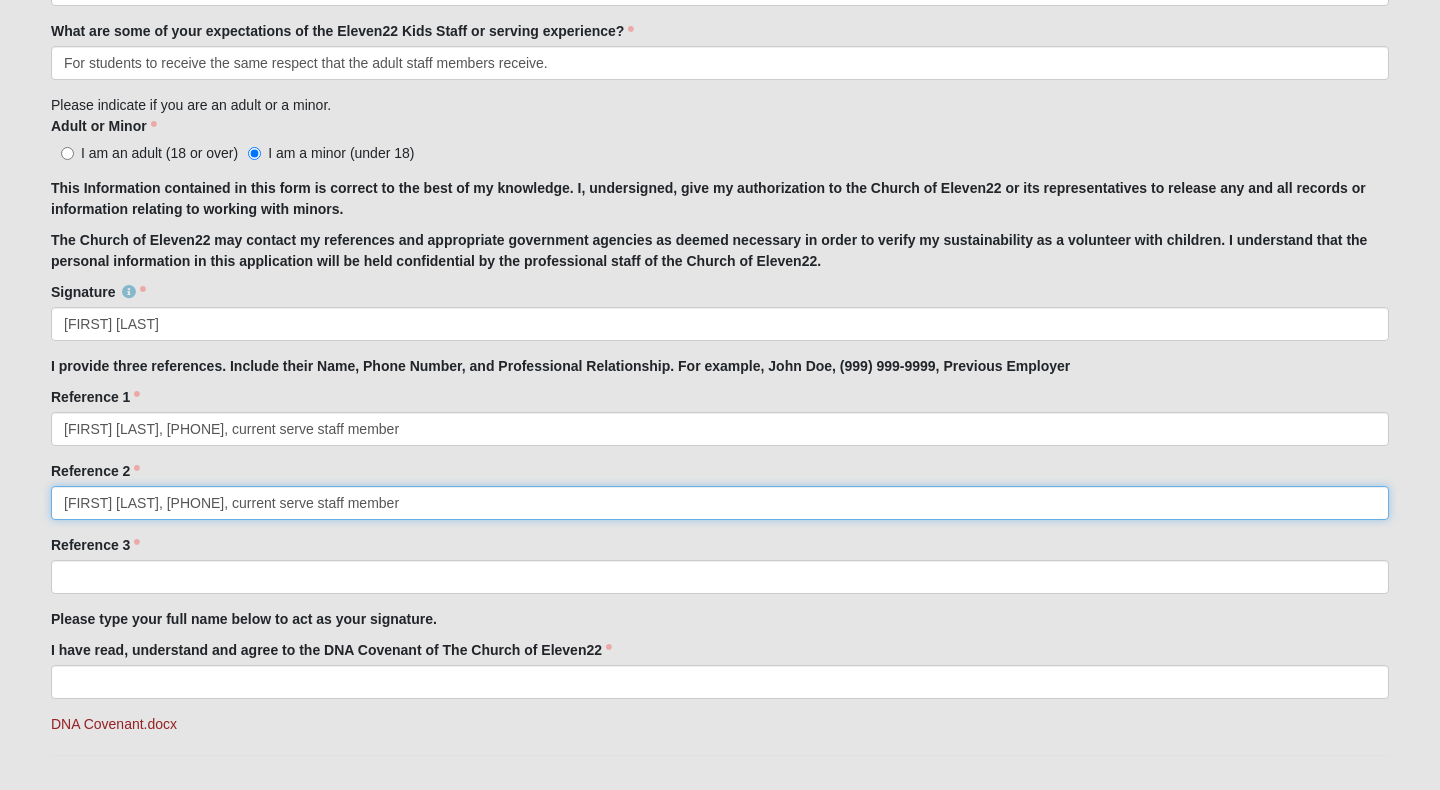 type on "[FIRST] [LAST], [PHONE], current serve staff member" 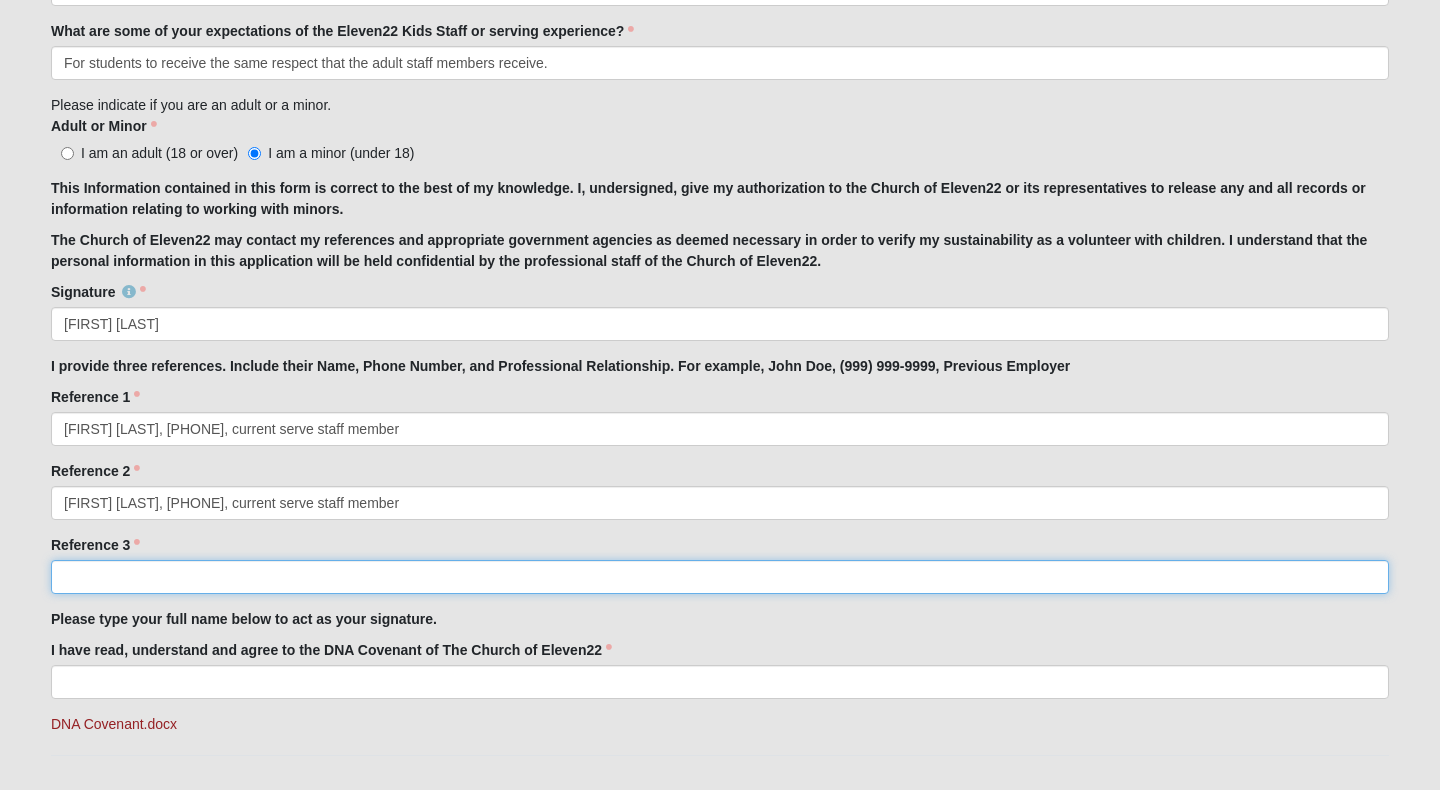 click on "Reference 3" 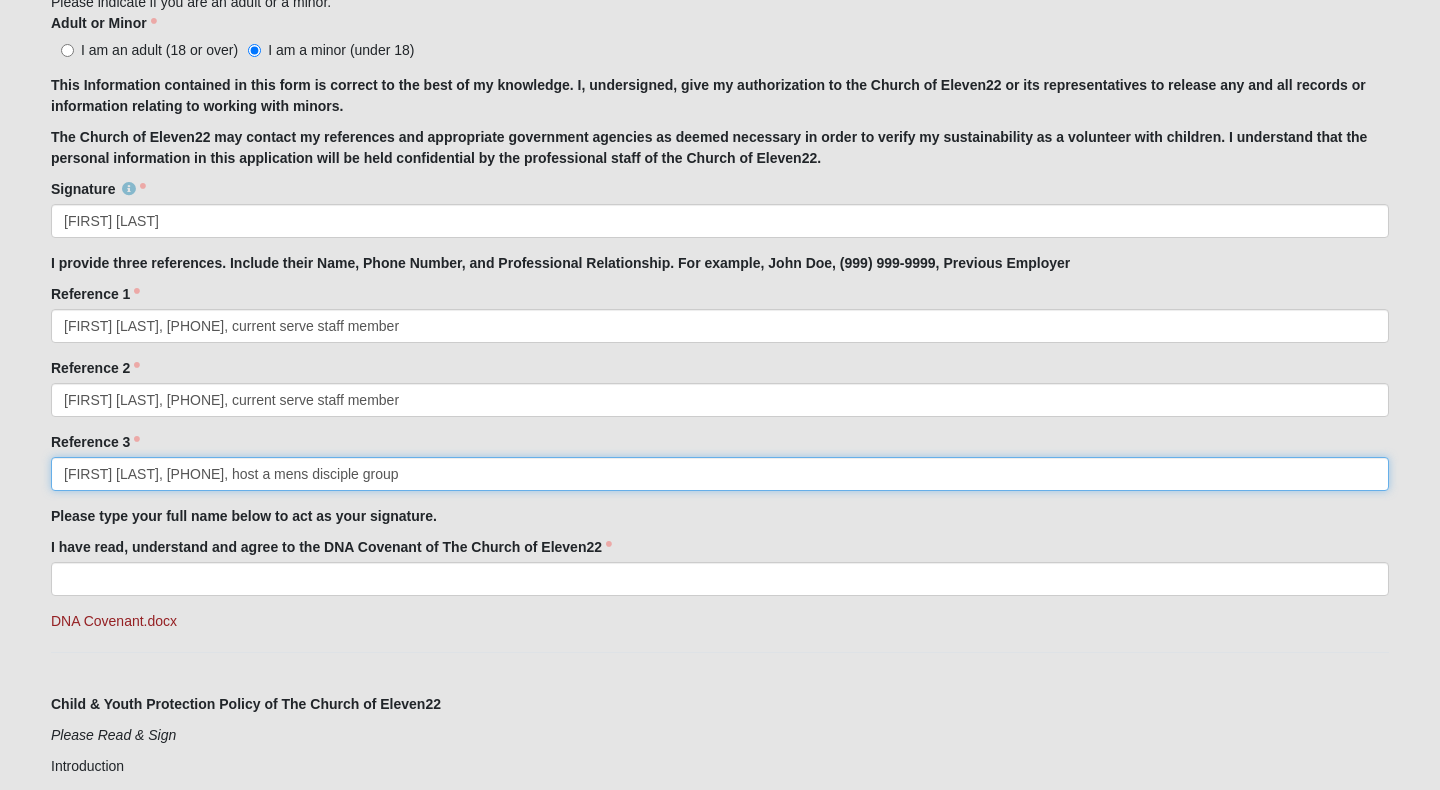 scroll, scrollTop: 1572, scrollLeft: 0, axis: vertical 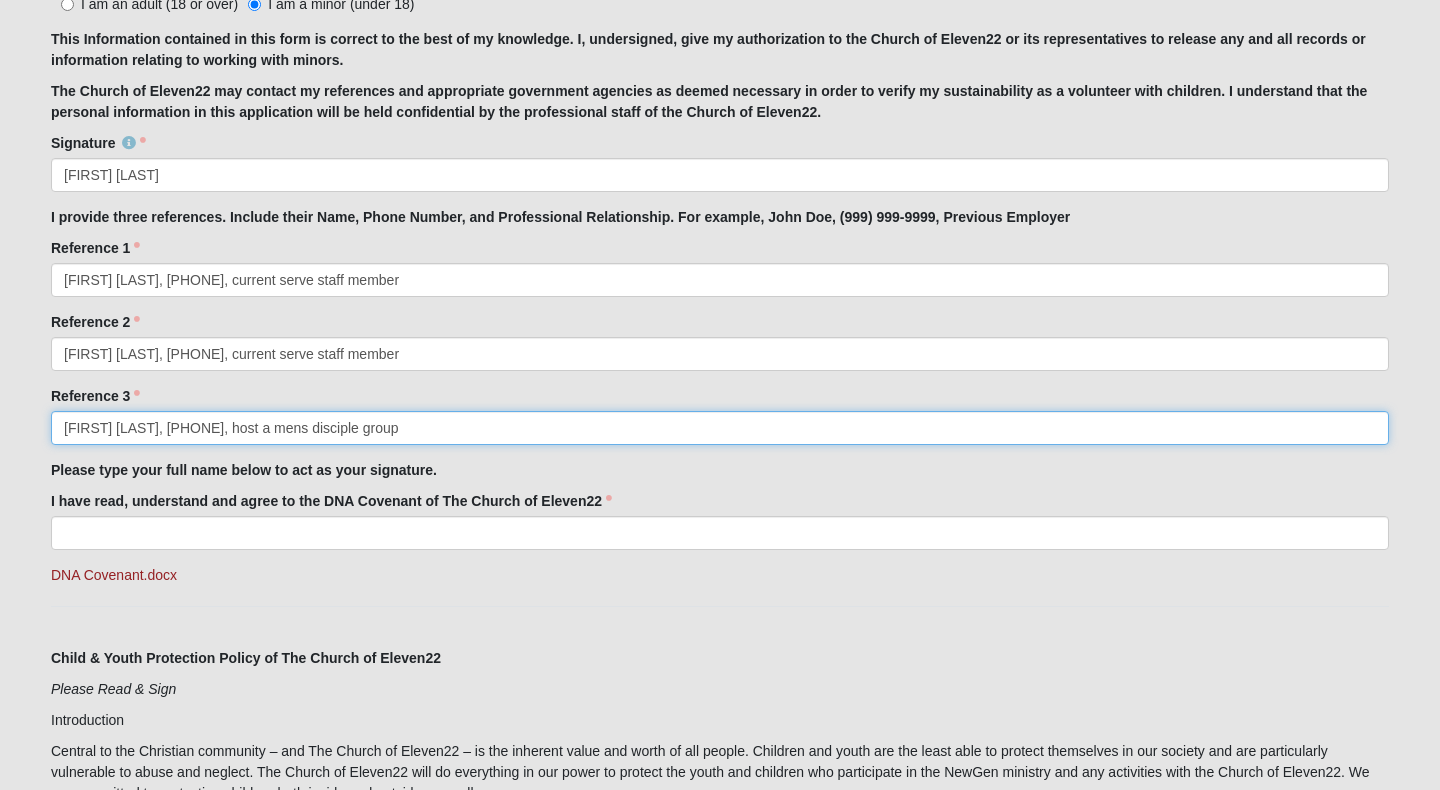 type on "[FIRST] [LAST], [PHONE], host a mens disciple group" 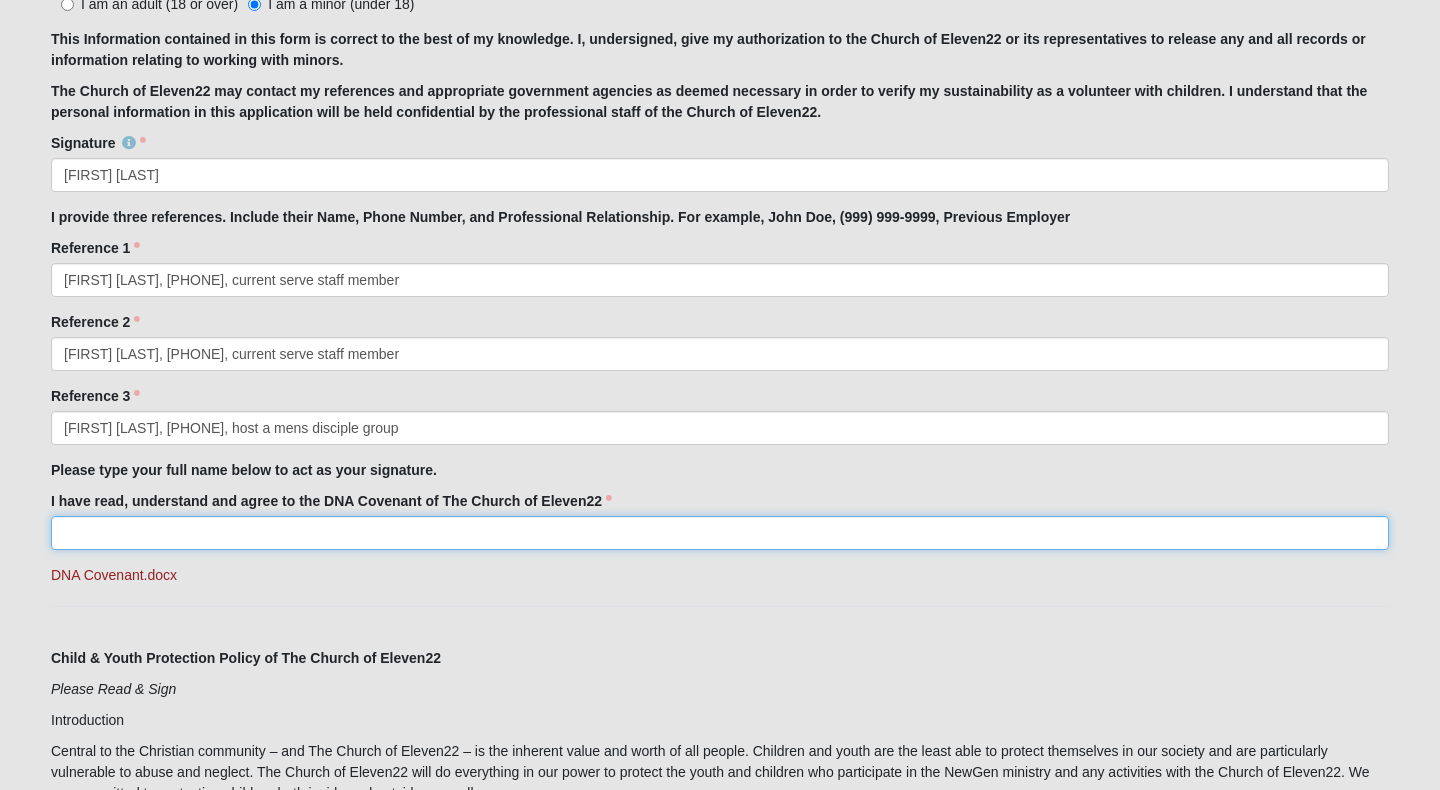 type on "Y" 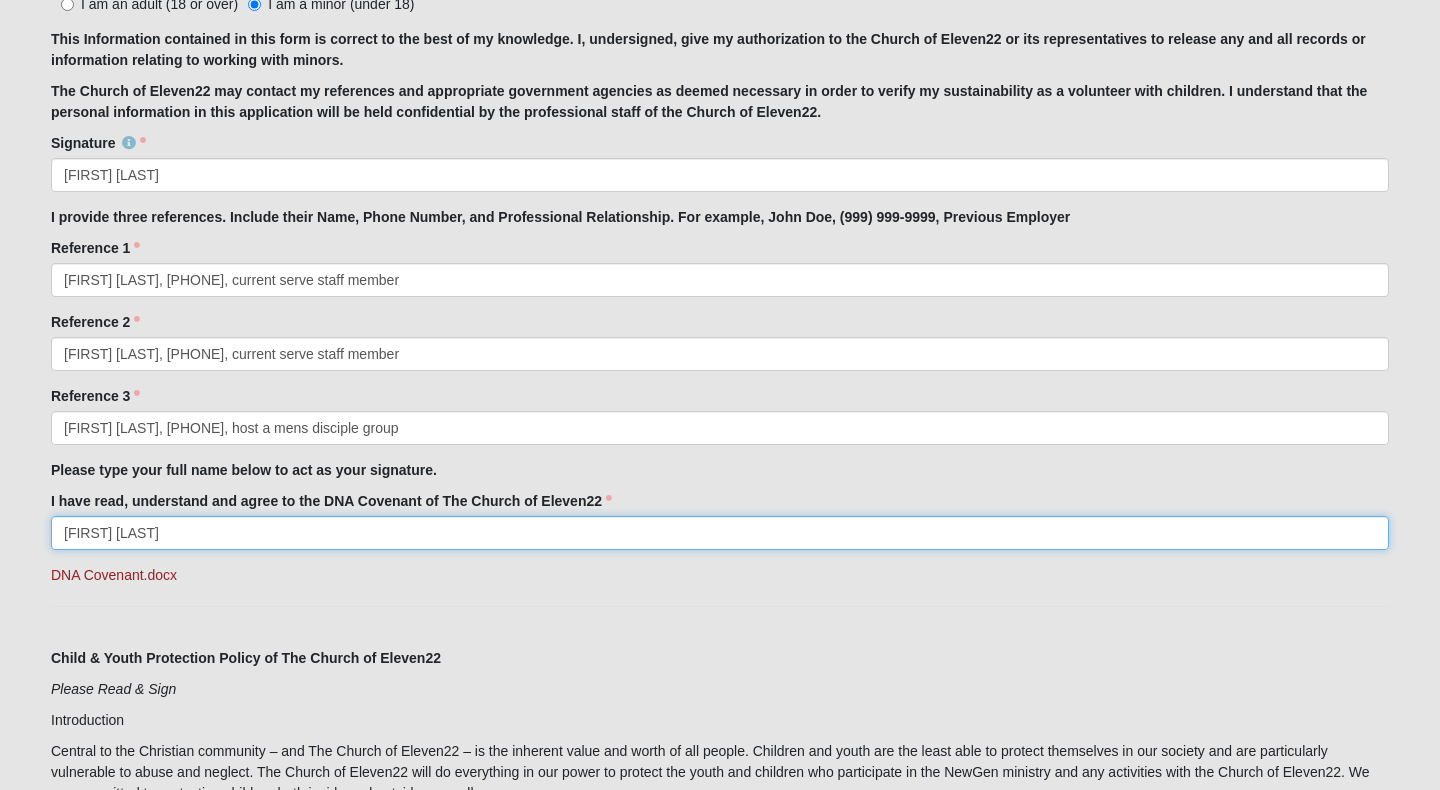 type on "[FIRST] [LAST]" 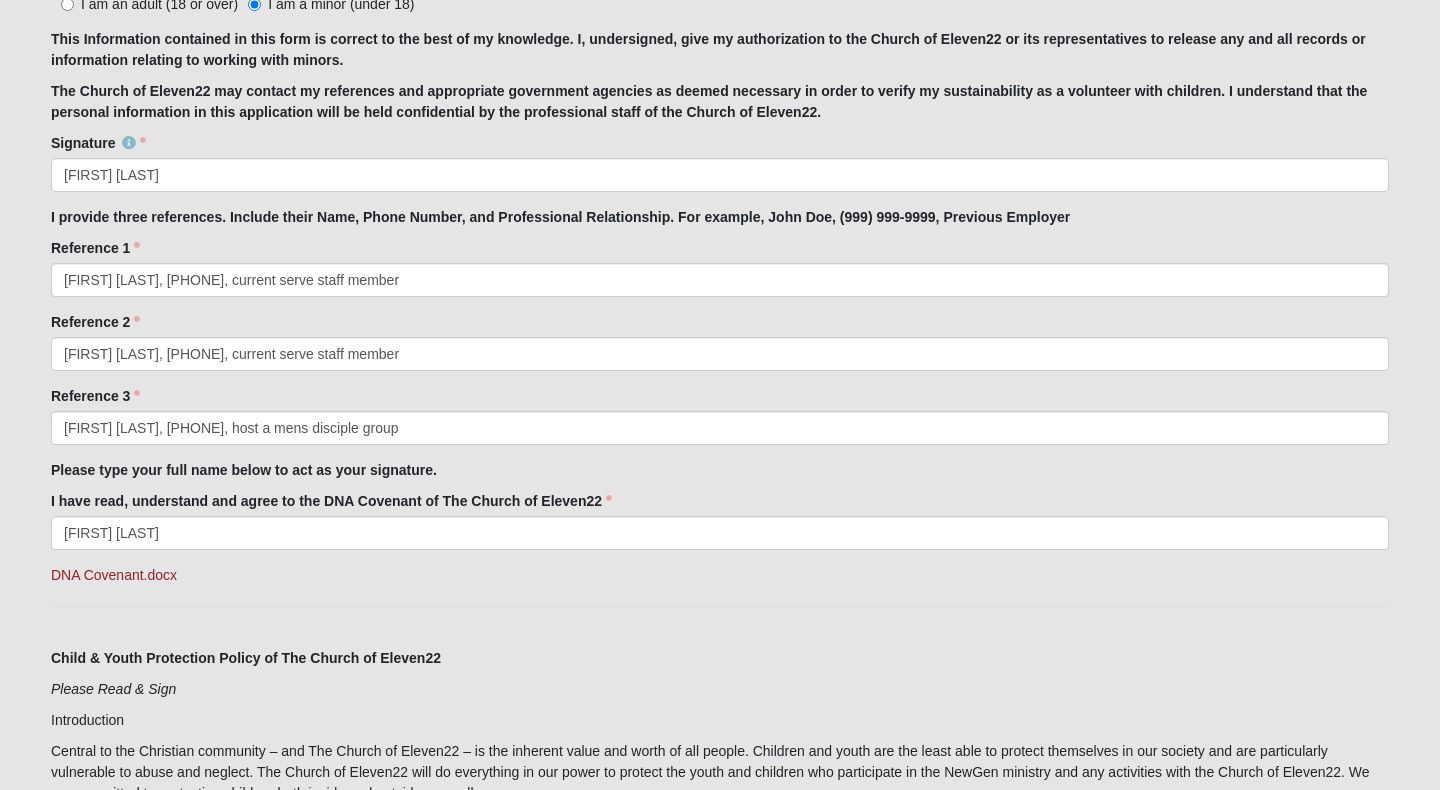 click on "Please correct the following:
Page Title
First Name    [FIRST]               Last Name    [LAST]          Email    [EMAIL]     Mobile Phone    [PHONE]     Gender    Female 1 2   Male Female     Birthday    Jan Feb Mar Apr May Jun Jul Aug Sep Oct Nov Dec / 1 2 3 4 5 6 7 8 9 10 11 12 13 14 15 16 17 18 19 20 21 22 23 24 25 26 27 28 29 30 31 / 2025 2024 2023 2022 2021 2020 2019 2018 2017 2016 2015 2014 2013 2012 2011 2010 2009 2008 2007 2006 2005 2004 2003 2002 2001 2000 1999 1998 1997 1996 1995 1994 1993 1992 1991 1990 1989 1988 1987 1986 1985 1984 1983 1982 1981 1980 1979 1978 1977 1976 1975 1974 1973 1972 1971 1970 1969 1968 1967 1966 1965 1964 1963 1962 1961 1960 1959 1958 1957 1956 1955 1954 1953 1952 1951 1950 1949 1948 1947 1946 1945 1944 1943 1942 1941 1940 1939 1938 1937 1936 1935 1934 1933 1932 1931 1930 1929 1928 1927 1926 1925 1924 1923 1922 1921 1920 1919 1918 1917 1916 1915 1914 1913 1912 1911 1910 1909 1908 1907 1906 1905 1904 1903 1902 1901 1900       NONE" at bounding box center [720, 1827] 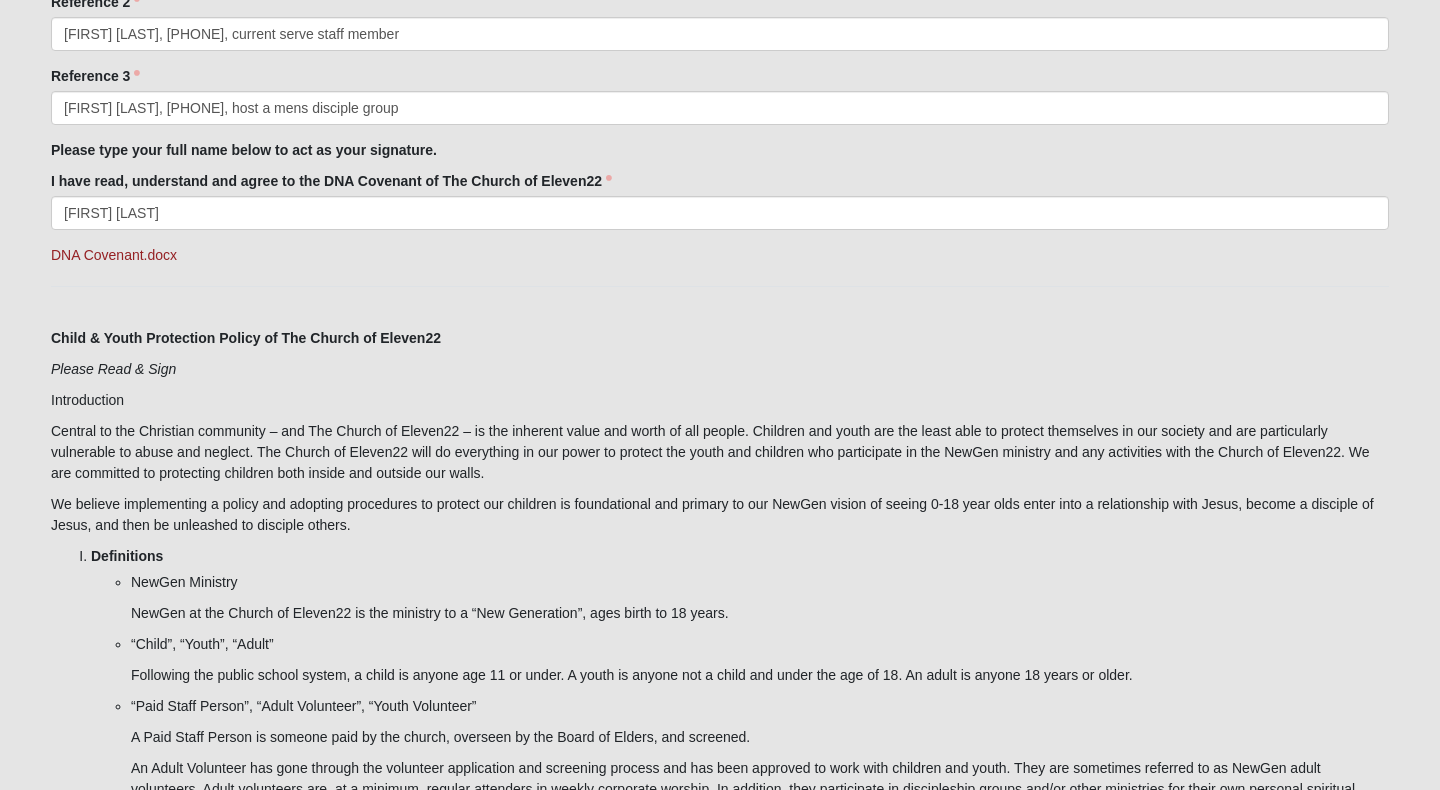 scroll, scrollTop: 1899, scrollLeft: 0, axis: vertical 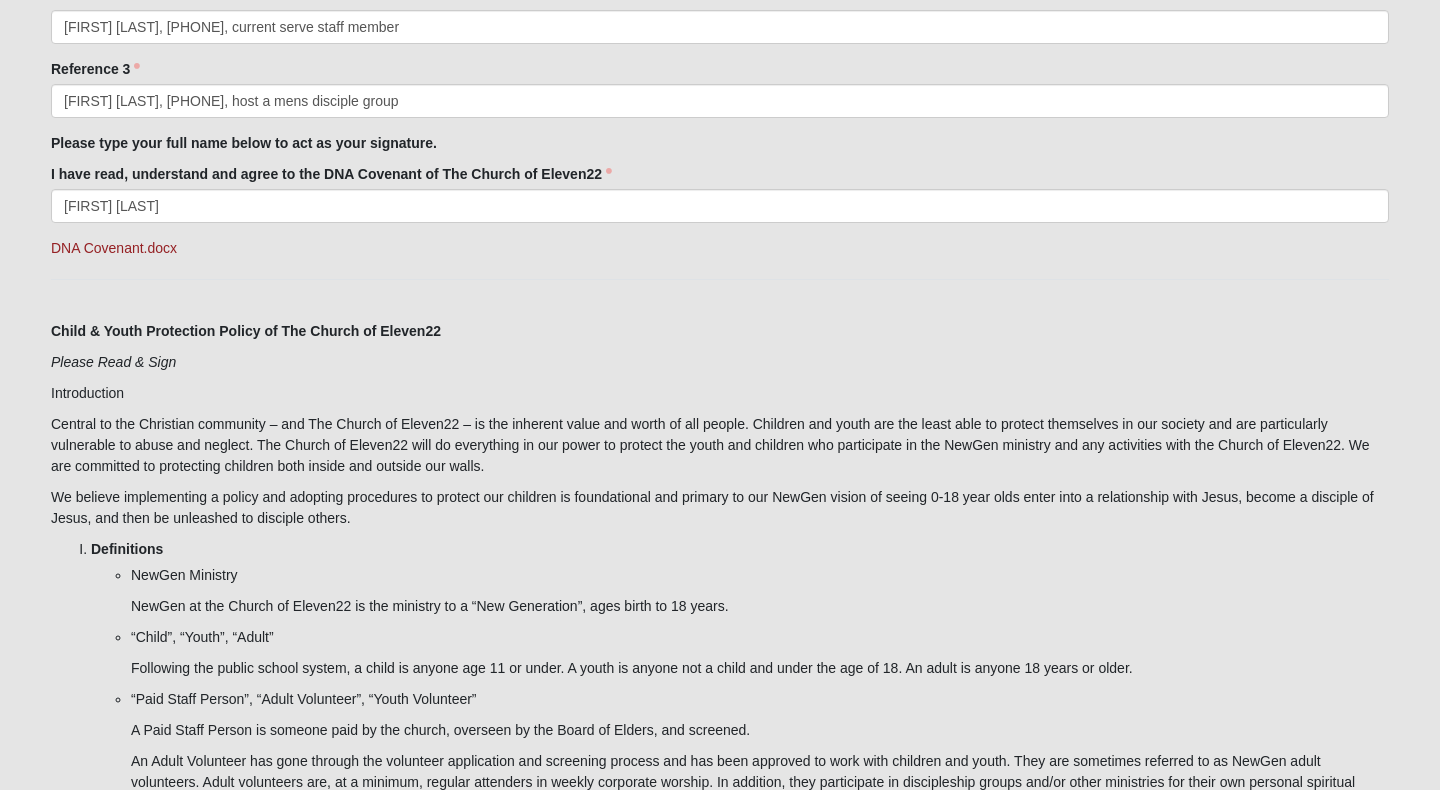 click on "Please correct the following:
Page Title
First Name    [FIRST]               Last Name    [LAST]          Email    [EMAIL]     Mobile Phone    [PHONE]     Gender    Female 1 2   Male Female     Birthday    Jan Feb Mar Apr May Jun Jul Aug Sep Oct Nov Dec / 1 2 3 4 5 6 7 8 9 10 11 12 13 14 15 16 17 18 19 20 21 22 23 24 25 26 27 28 29 30 31 / 2025 2024 2023 2022 2021 2020 2019 2018 2017 2016 2015 2014 2013 2012 2011 2010 2009 2008 2007 2006 2005 2004 2003 2002 2001 2000 1999 1998 1997 1996 1995 1994 1993 1992 1991 1990 1989 1988 1987 1986 1985 1984 1983 1982 1981 1980 1979 1978 1977 1976 1975 1974 1973 1972 1971 1970 1969 1968 1967 1966 1965 1964 1963 1962 1961 1960 1959 1958 1957 1956 1955 1954 1953 1952 1951 1950 1949 1948 1947 1946 1945 1944 1943 1942 1941 1940 1939 1938 1937 1936 1935 1934 1933 1932 1931 1930 1929 1928 1927 1926 1925 1924 1923 1922 1921 1920 1919 1918 1917 1916 1915 1914 1913 1912 1911 1910 1909 1908 1907 1906 1905 1904 1903 1902 1901 1900       NONE" at bounding box center [720, 1500] 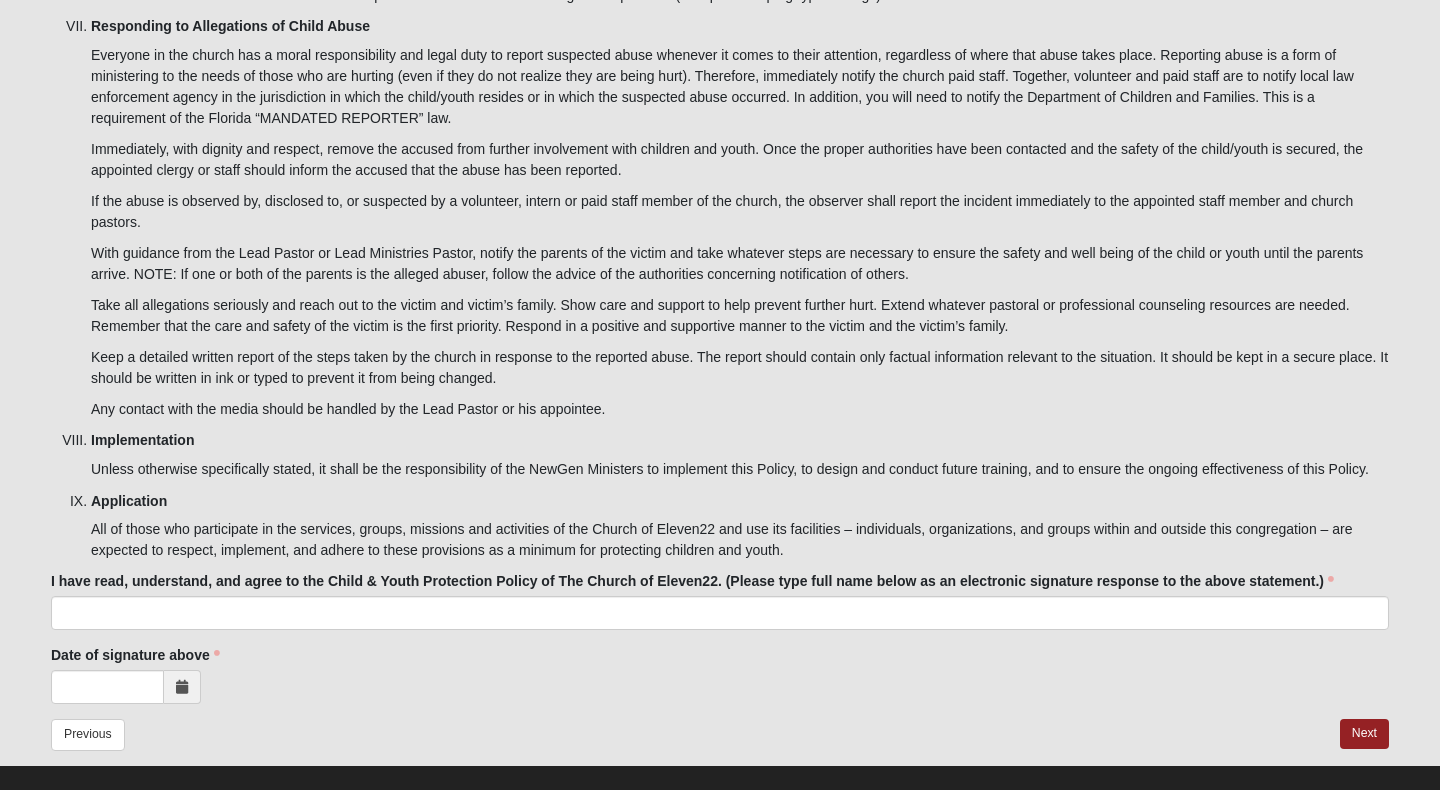 scroll, scrollTop: 5662, scrollLeft: 0, axis: vertical 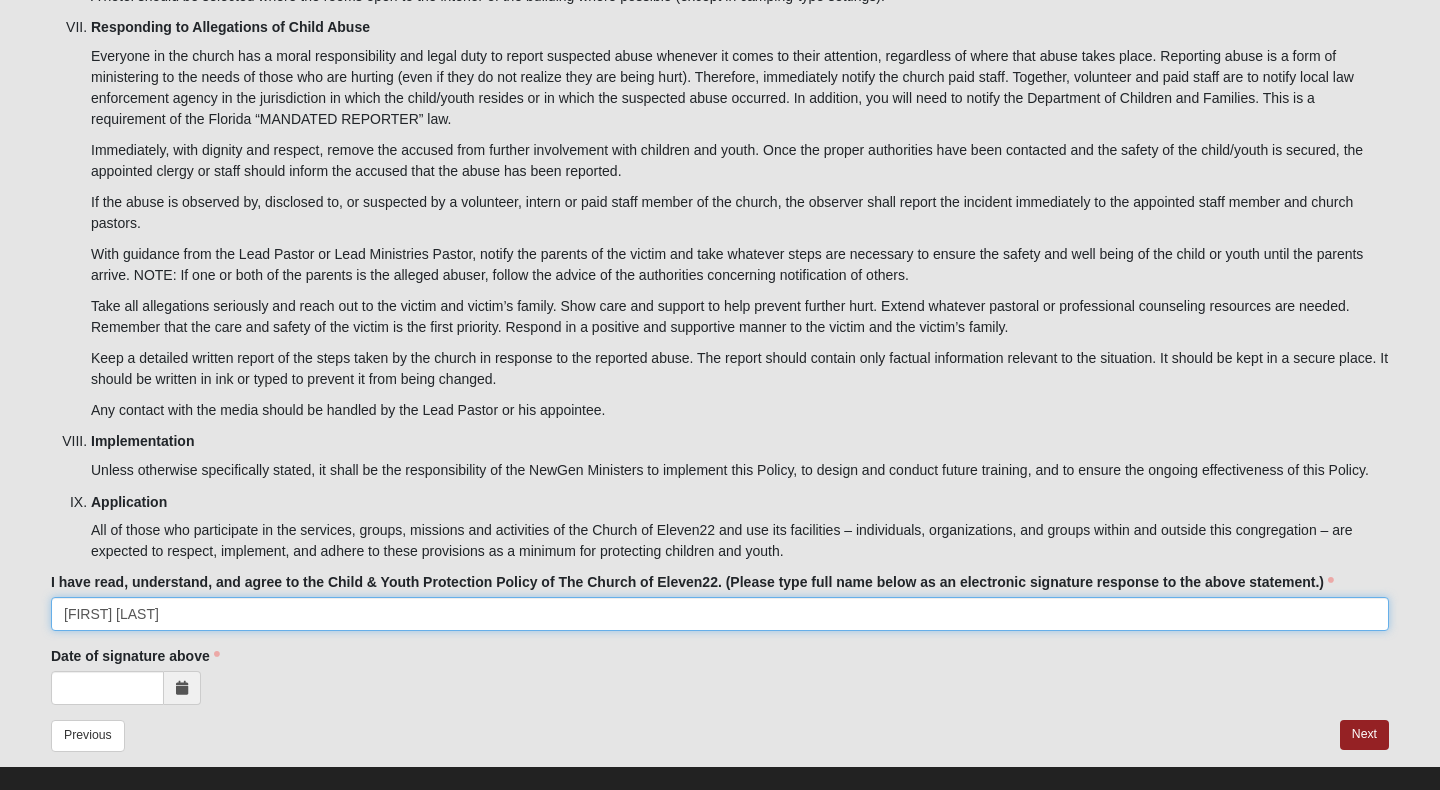 type on "[FIRST] [LAST]" 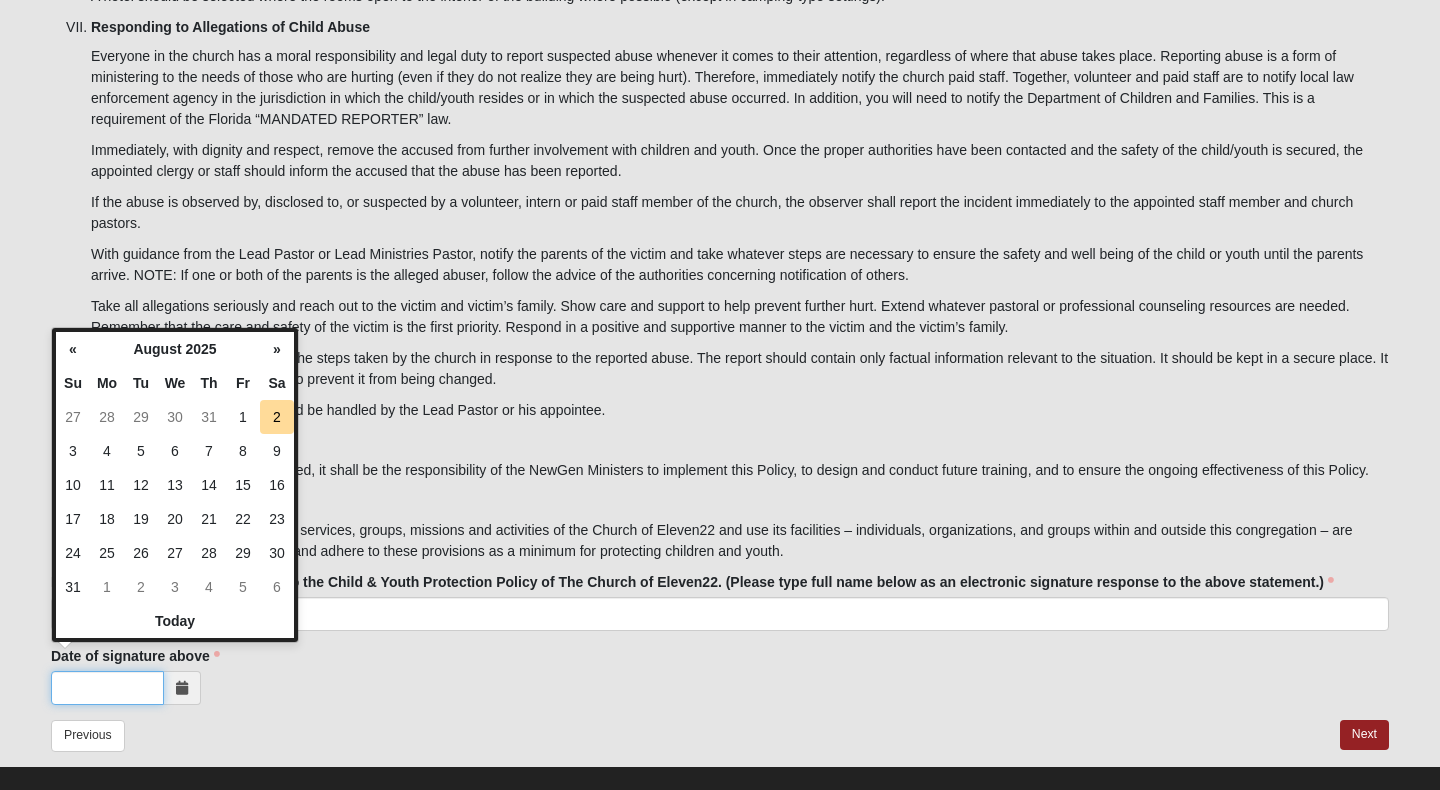 click on "Date of signature above" at bounding box center (107, 688) 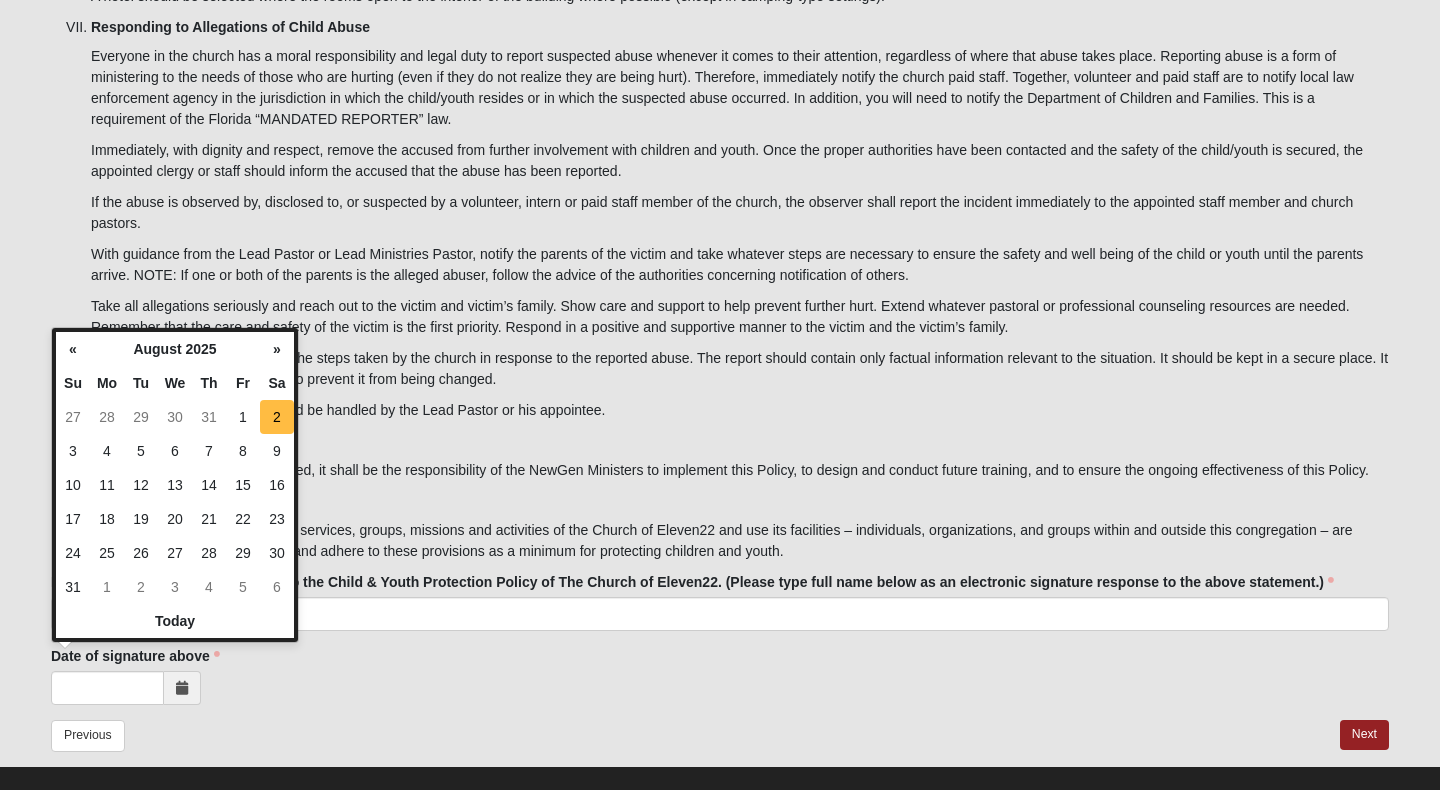 click on "2" at bounding box center (277, 417) 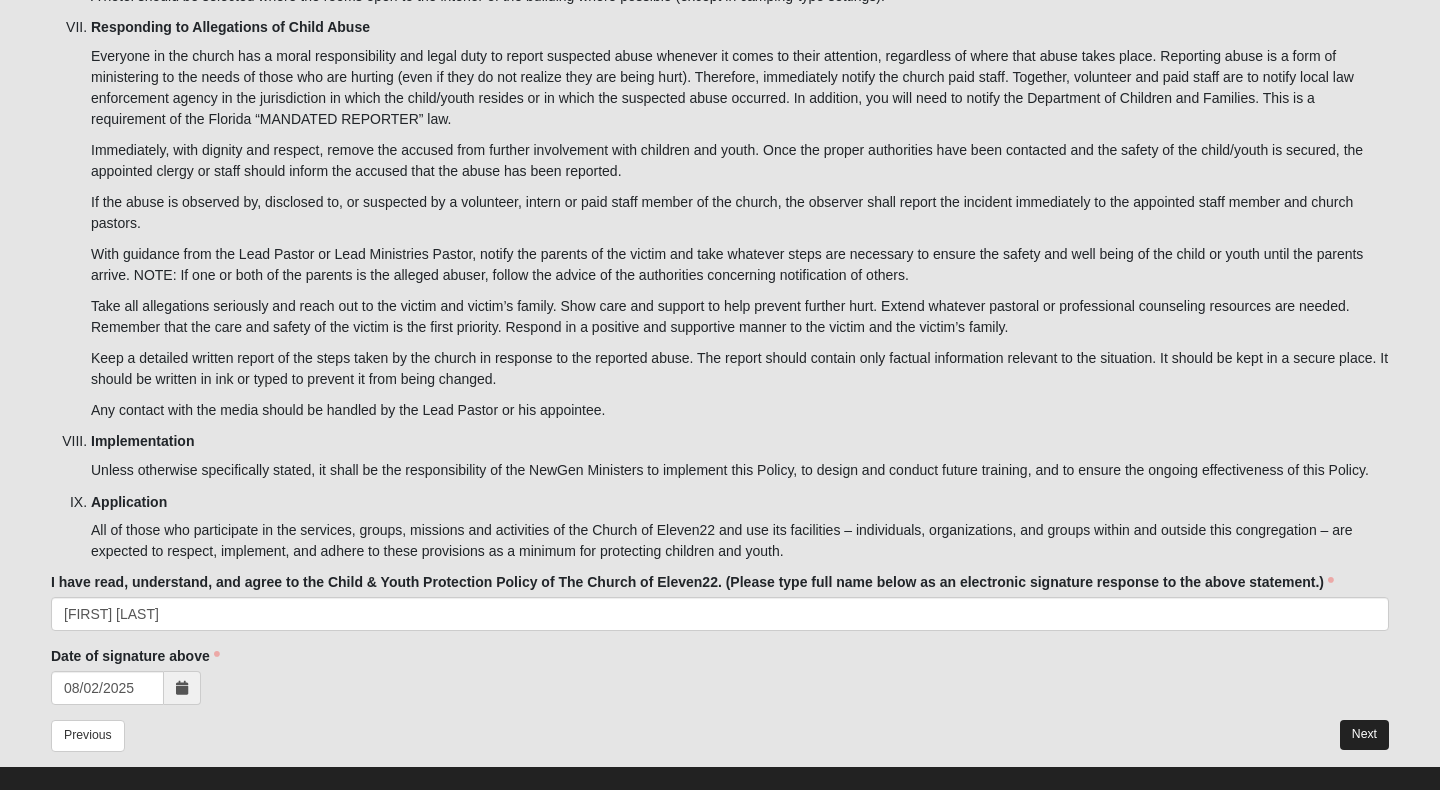 click on "Next" at bounding box center [1364, 734] 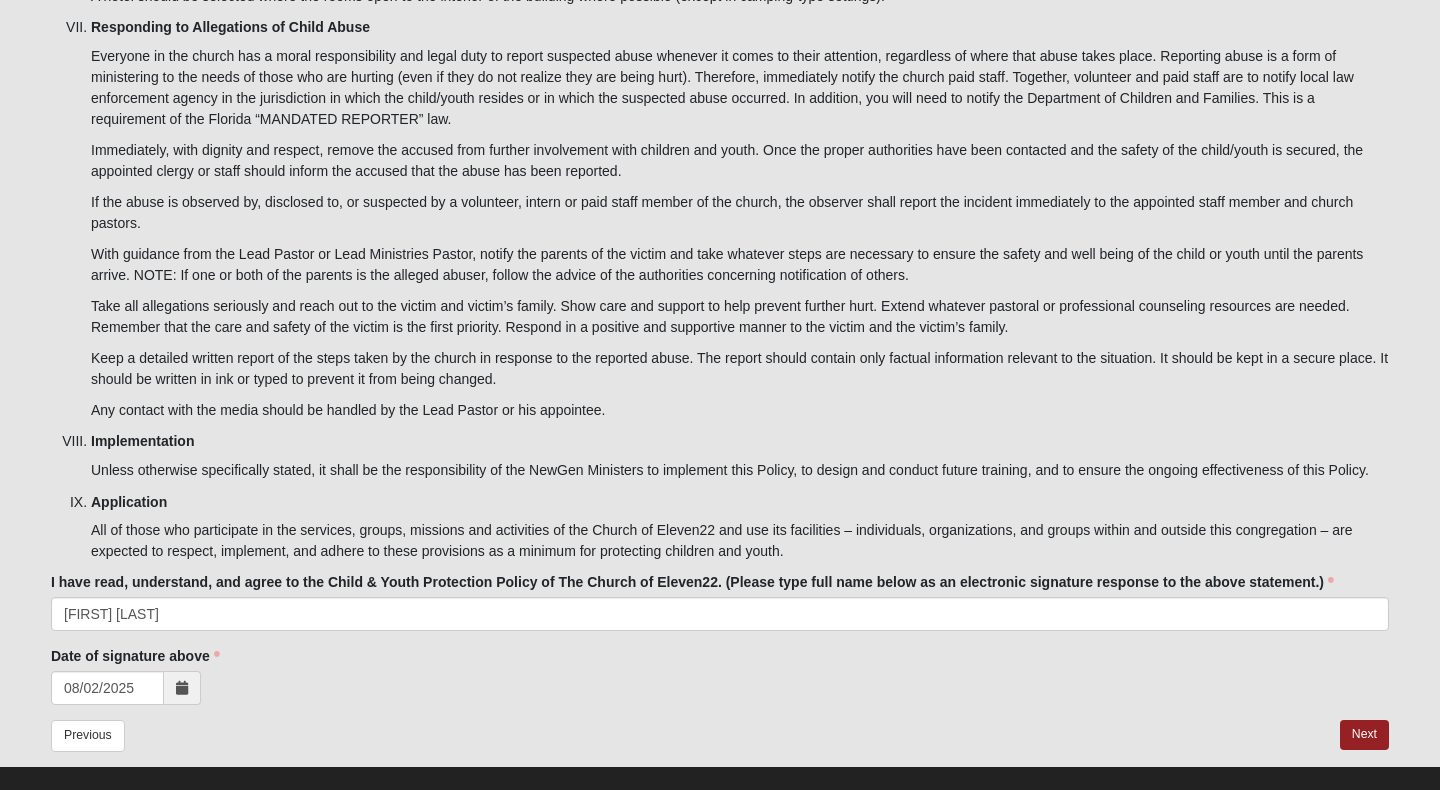 scroll, scrollTop: 0, scrollLeft: 0, axis: both 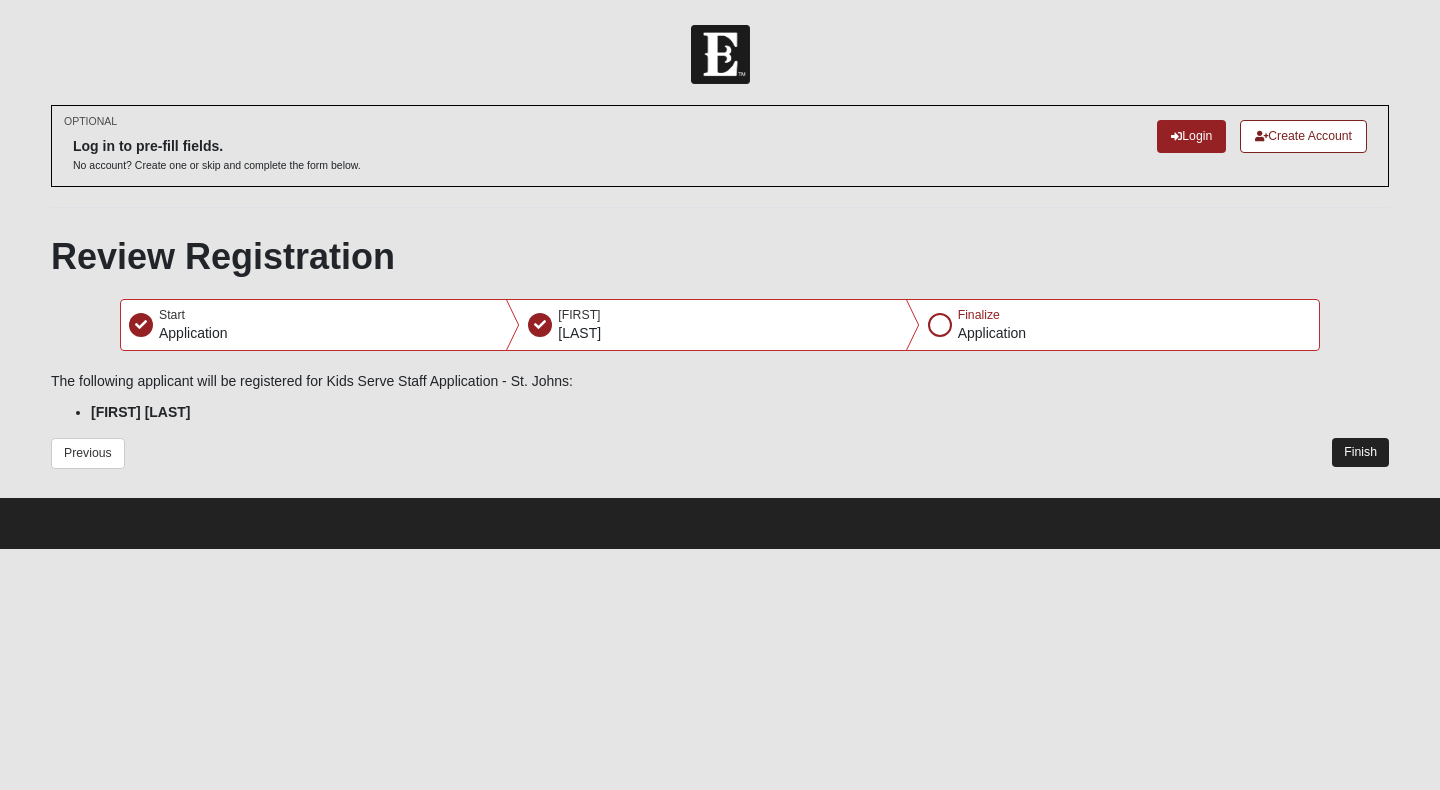 click on "Finish" at bounding box center [1360, 452] 